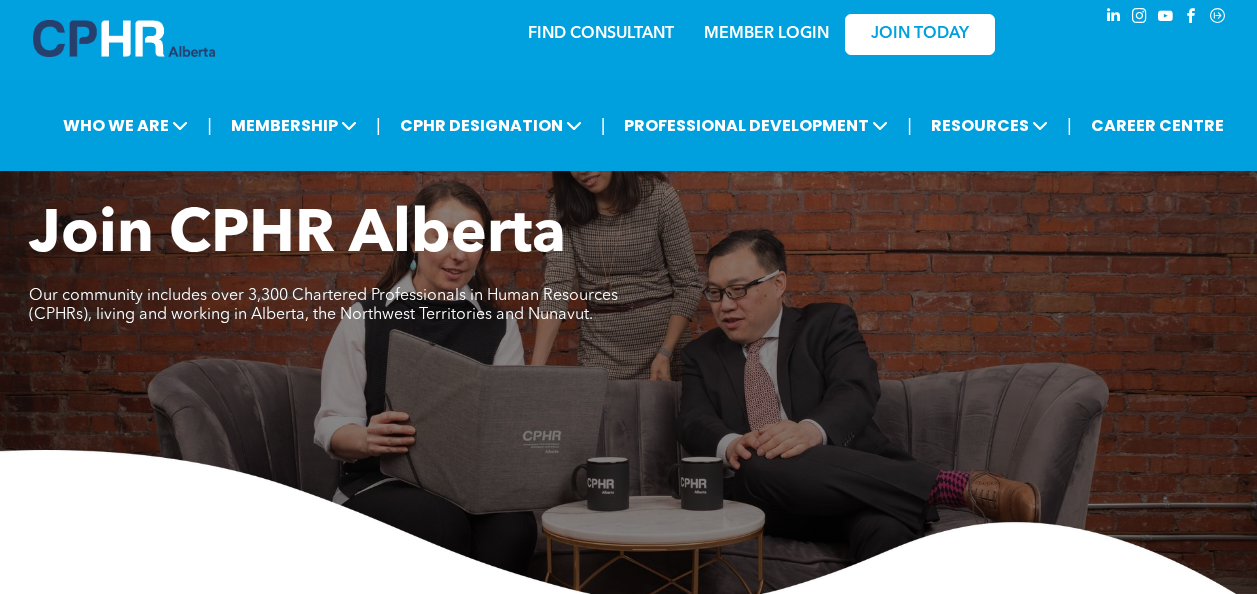 scroll, scrollTop: 0, scrollLeft: 0, axis: both 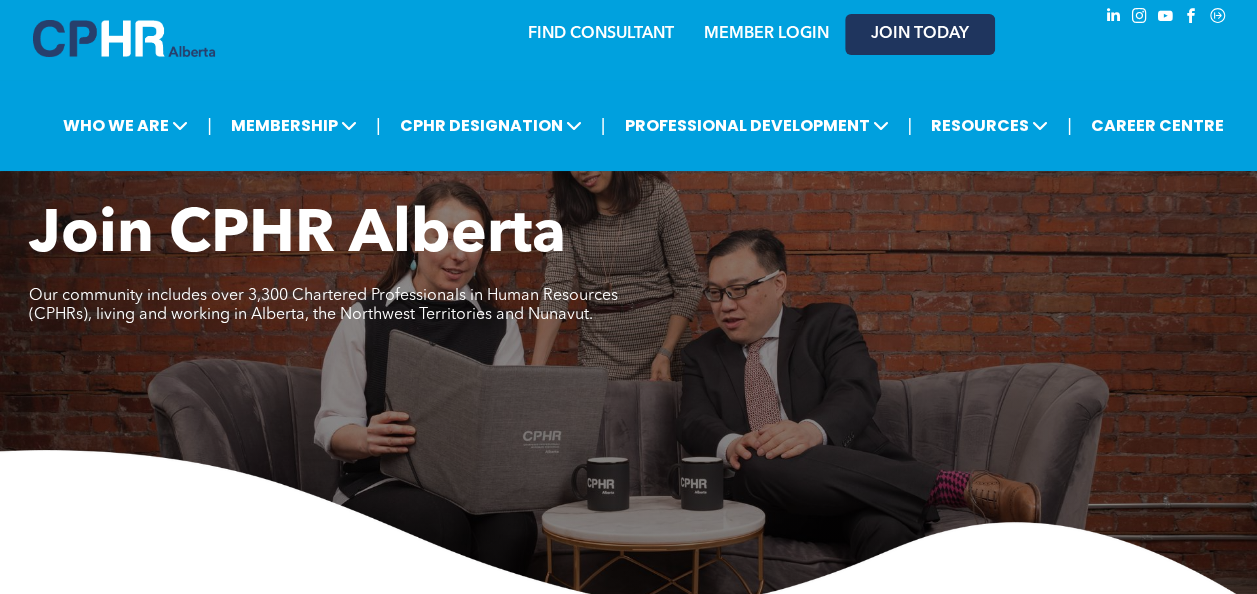click on "JOIN TODAY" at bounding box center (920, 34) 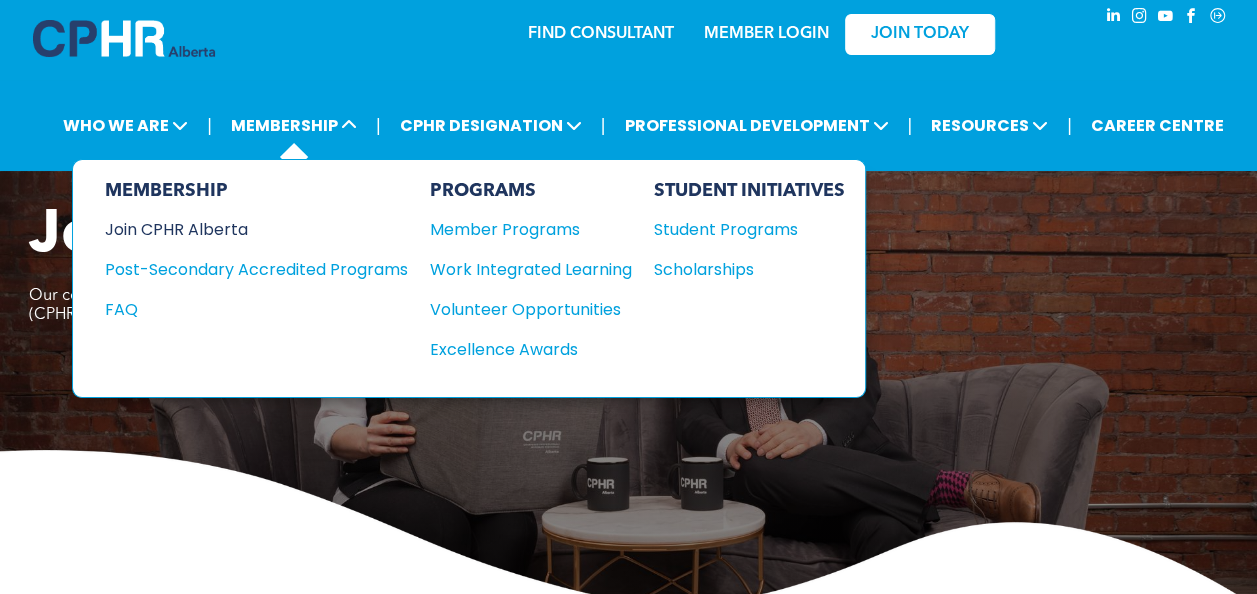 click on "Join CPHR Alberta" at bounding box center (241, 229) 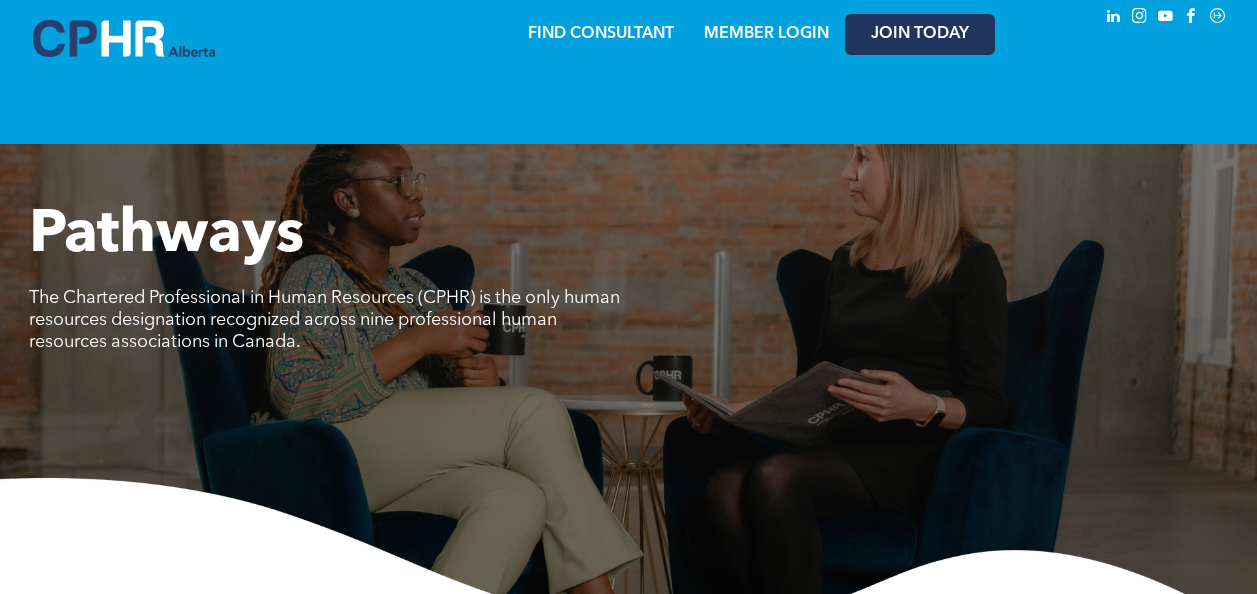 scroll, scrollTop: 0, scrollLeft: 0, axis: both 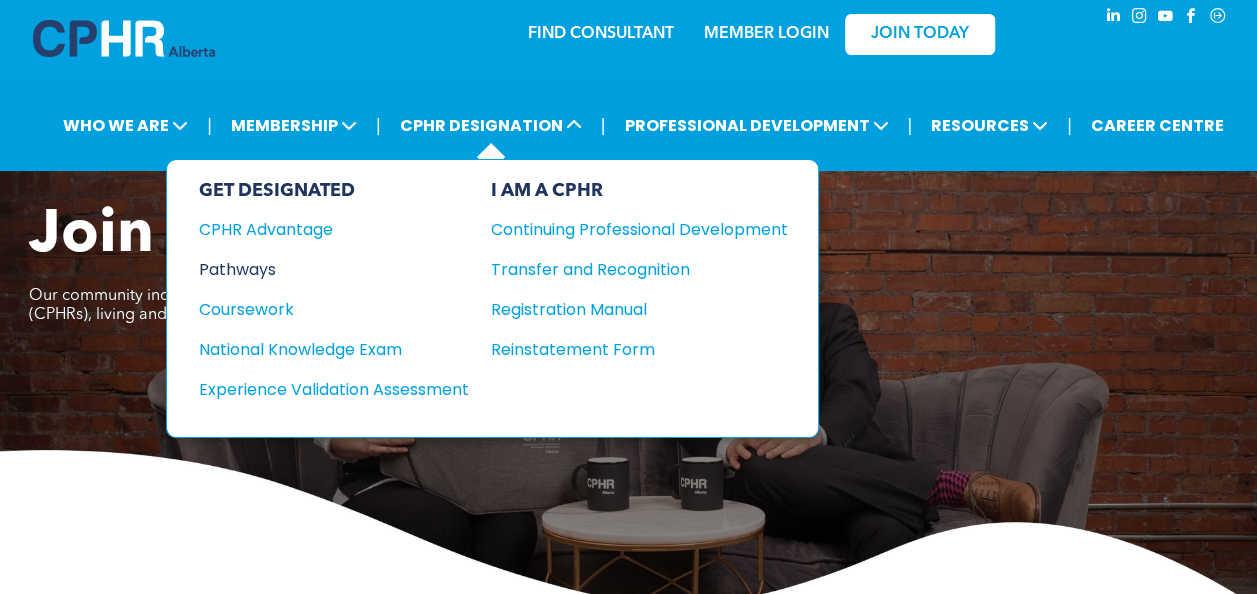 click on "Pathways" at bounding box center (320, 269) 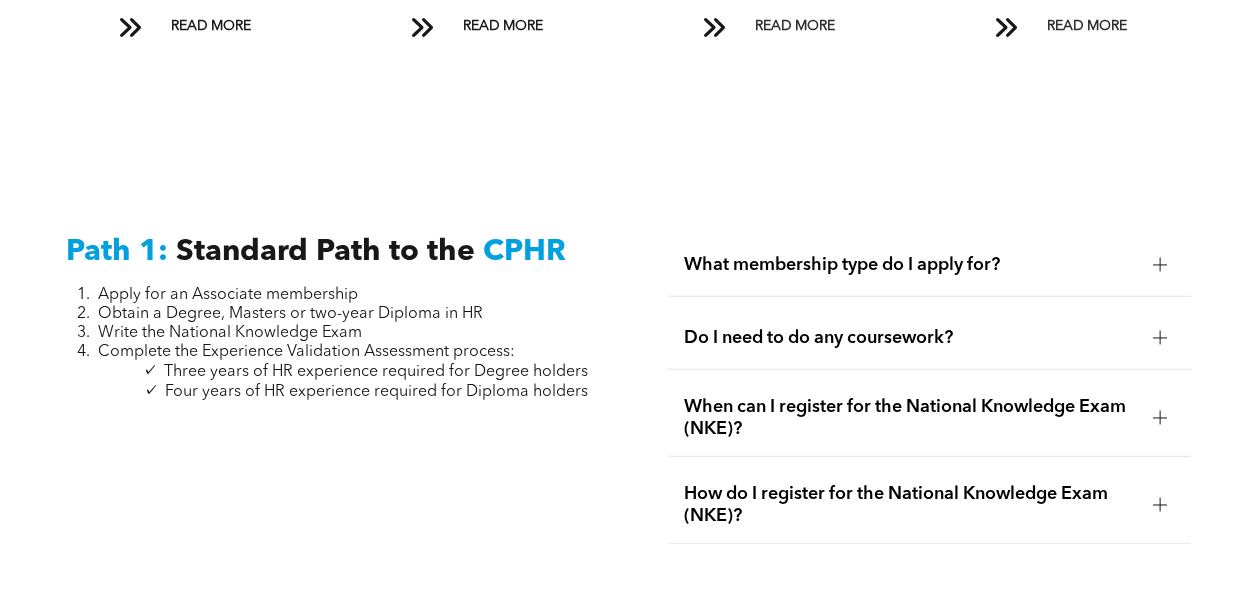 scroll, scrollTop: 2537, scrollLeft: 0, axis: vertical 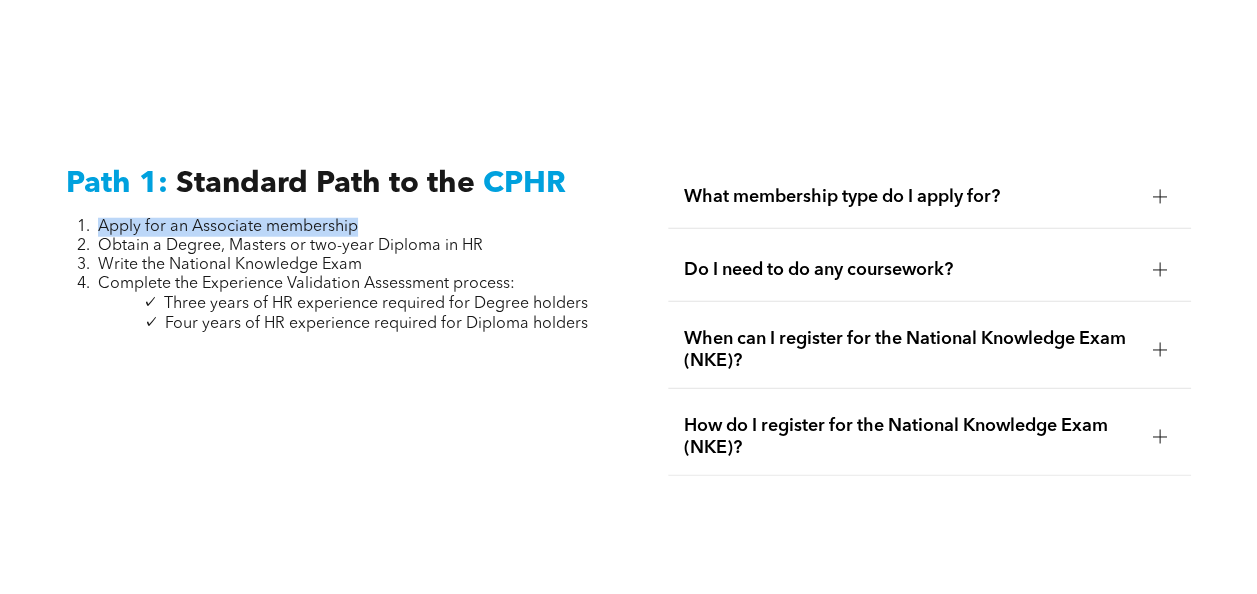 drag, startPoint x: 102, startPoint y: 229, endPoint x: 357, endPoint y: 239, distance: 255.196 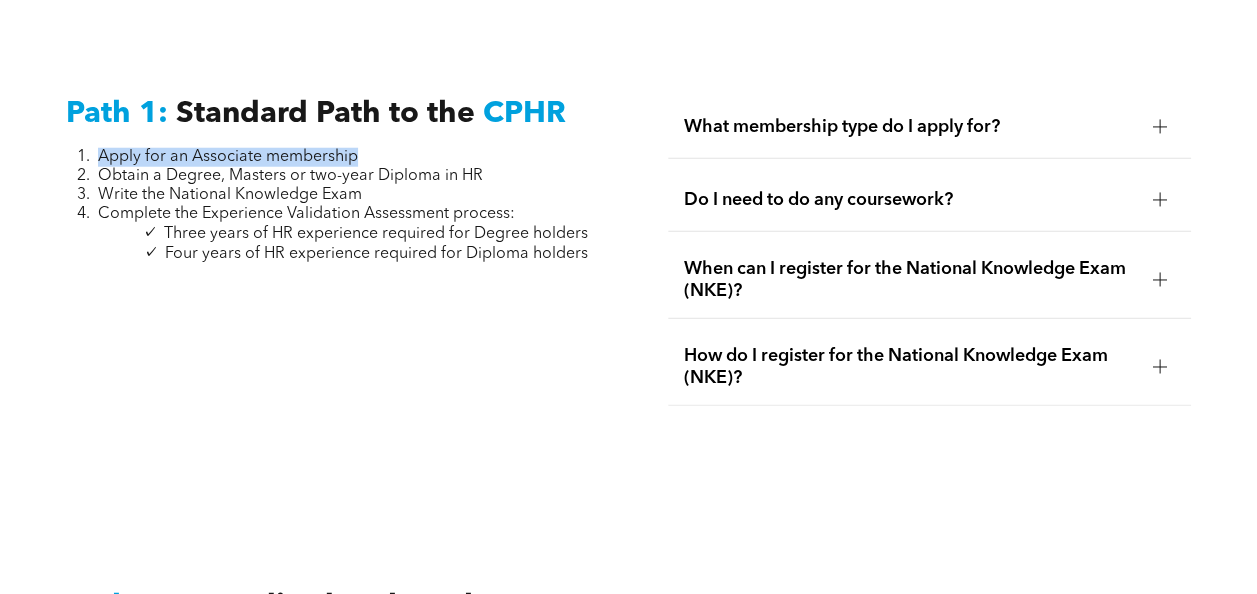 scroll, scrollTop: 2637, scrollLeft: 0, axis: vertical 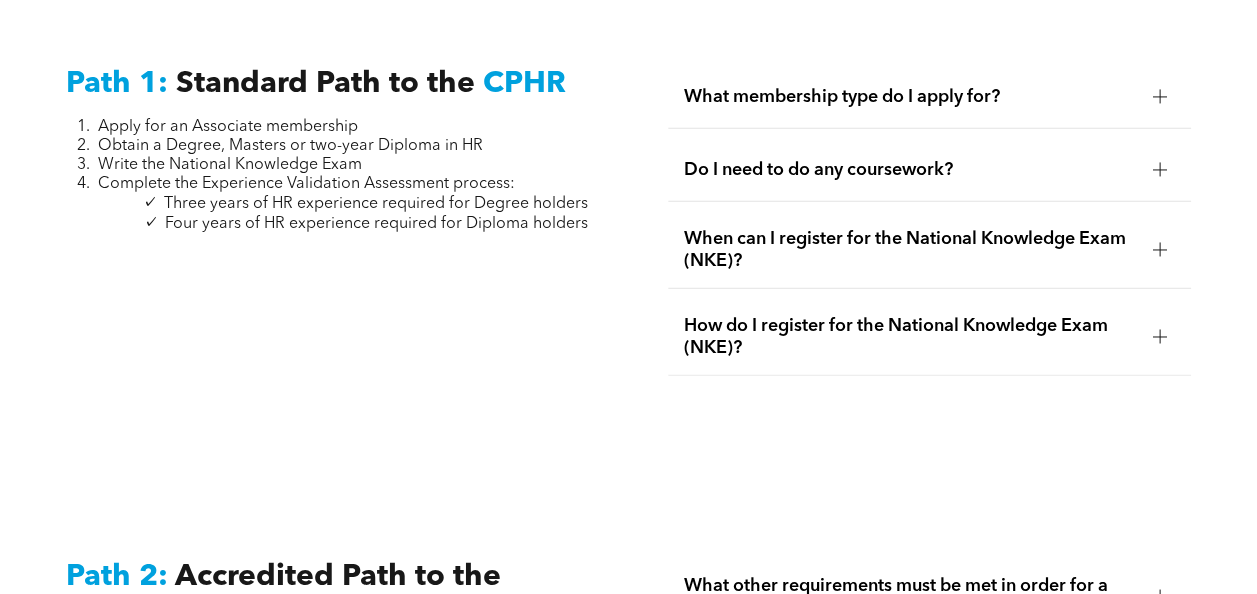 click at bounding box center [1160, 170] 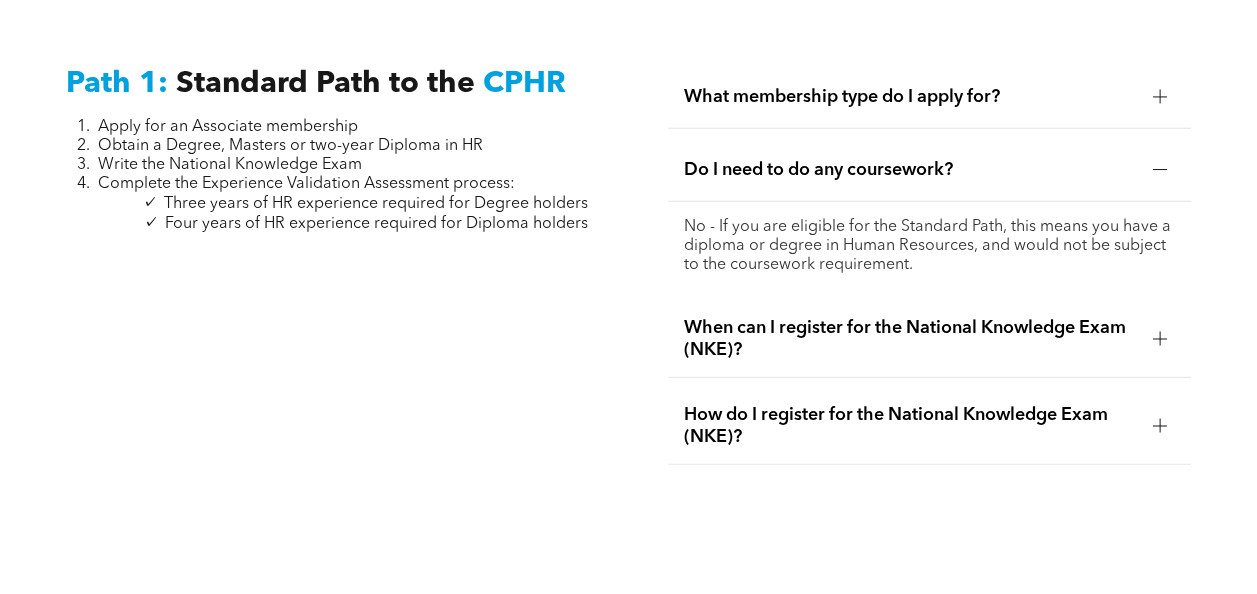click at bounding box center [1160, 97] 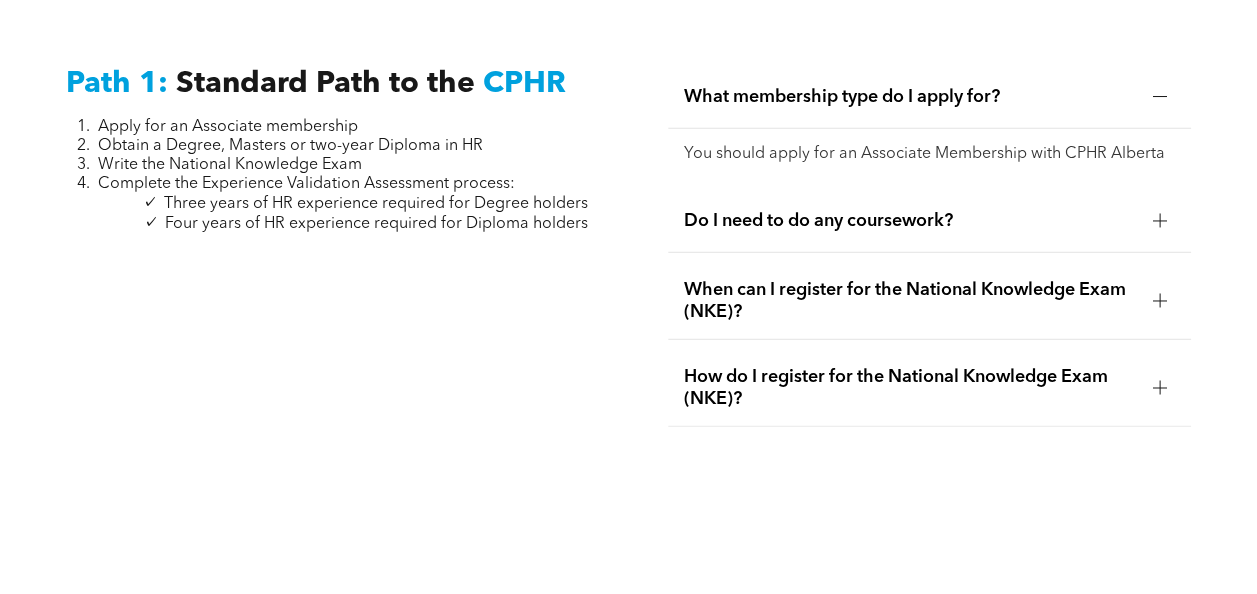 click at bounding box center (1160, 300) 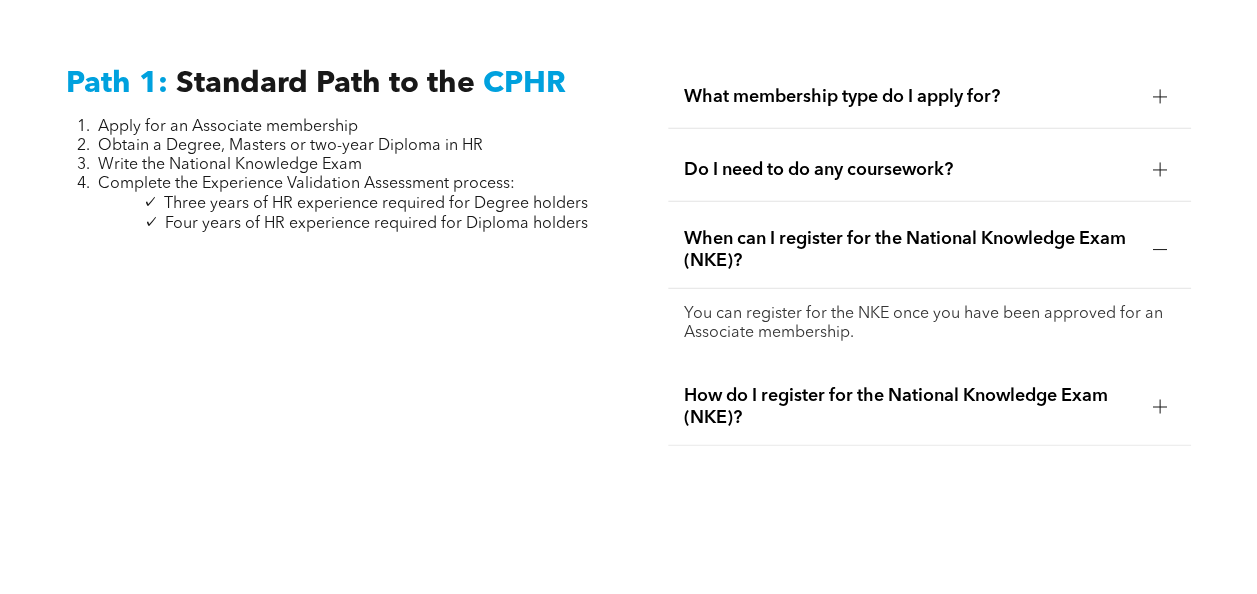click at bounding box center (1160, 407) 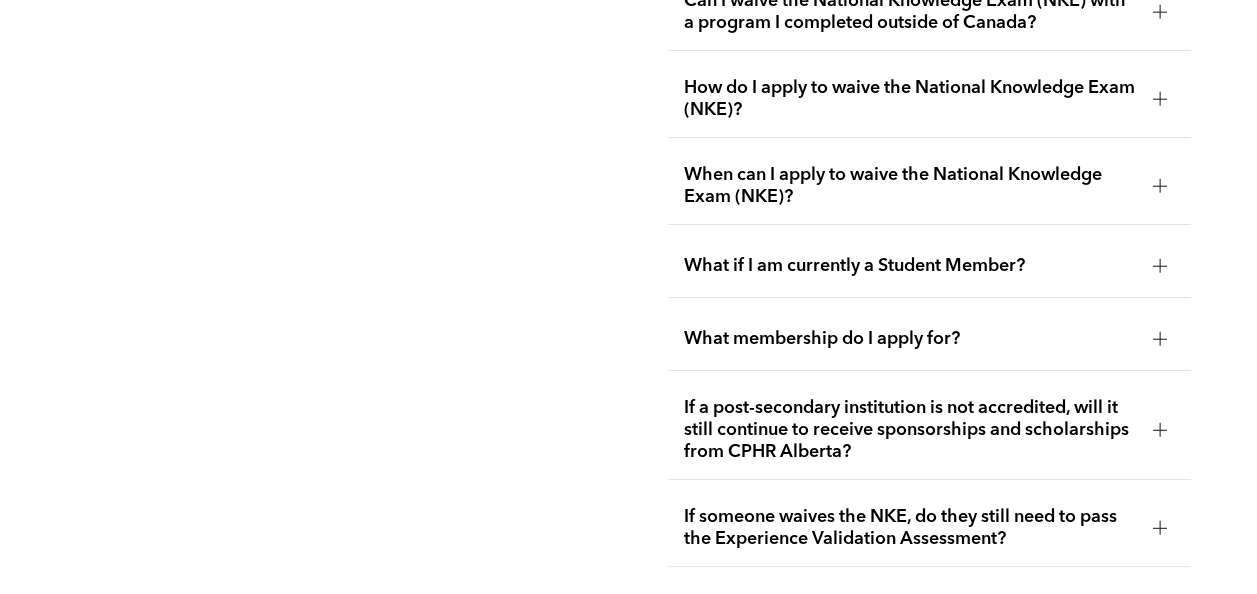 scroll, scrollTop: 3637, scrollLeft: 0, axis: vertical 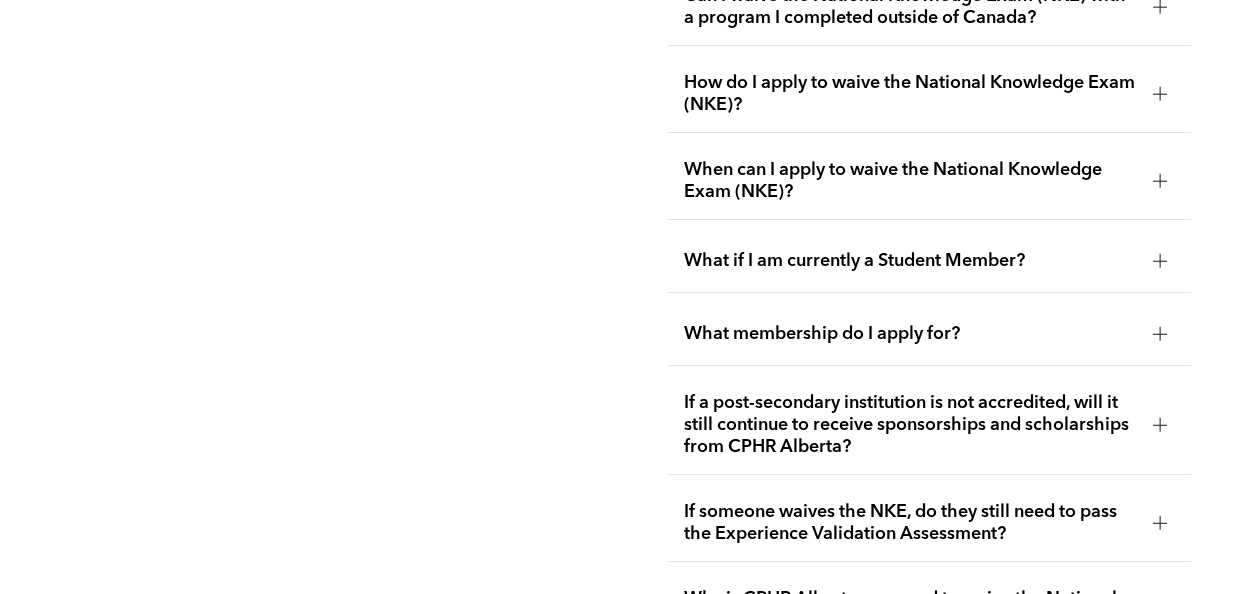 click at bounding box center [1159, 334] 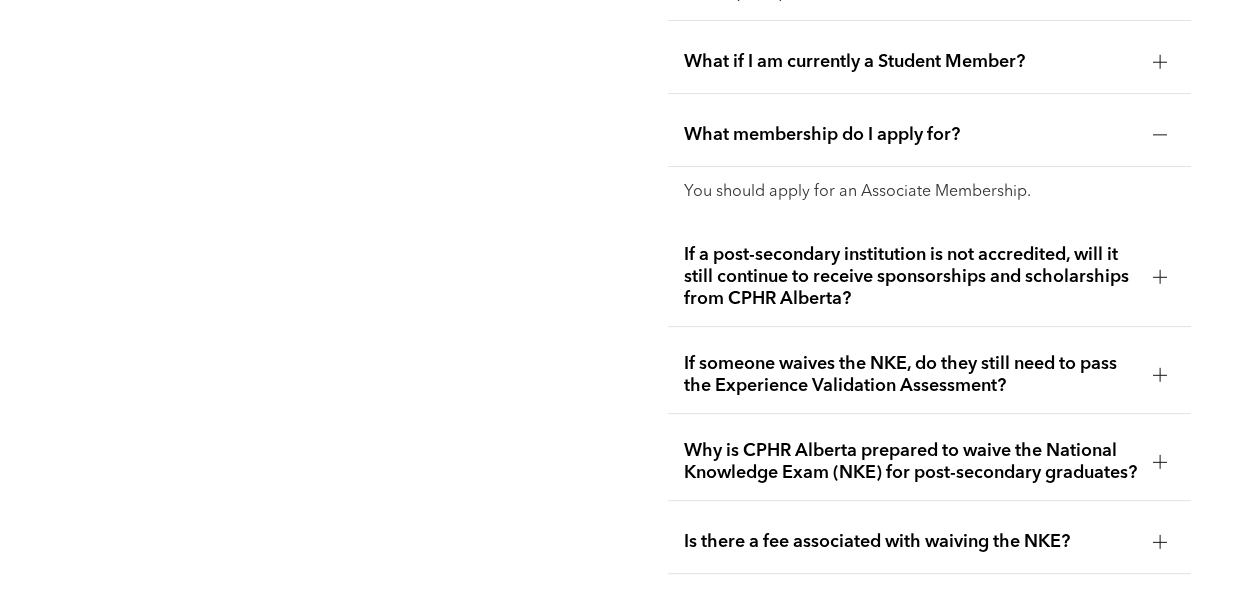 scroll, scrollTop: 3837, scrollLeft: 0, axis: vertical 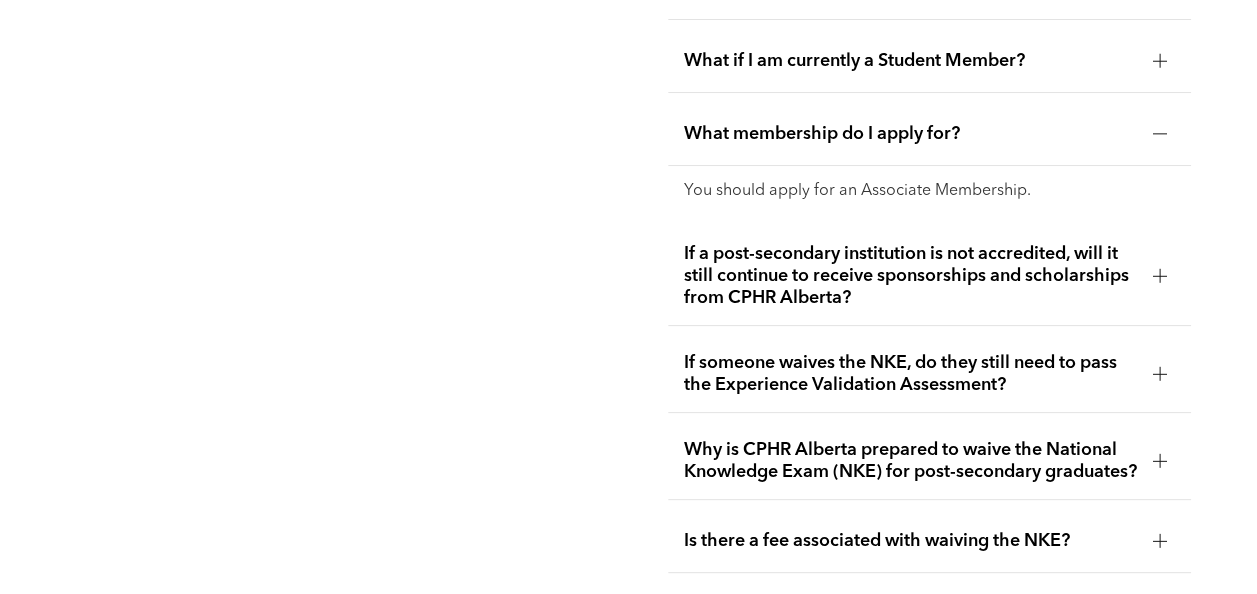 click at bounding box center (1160, 276) 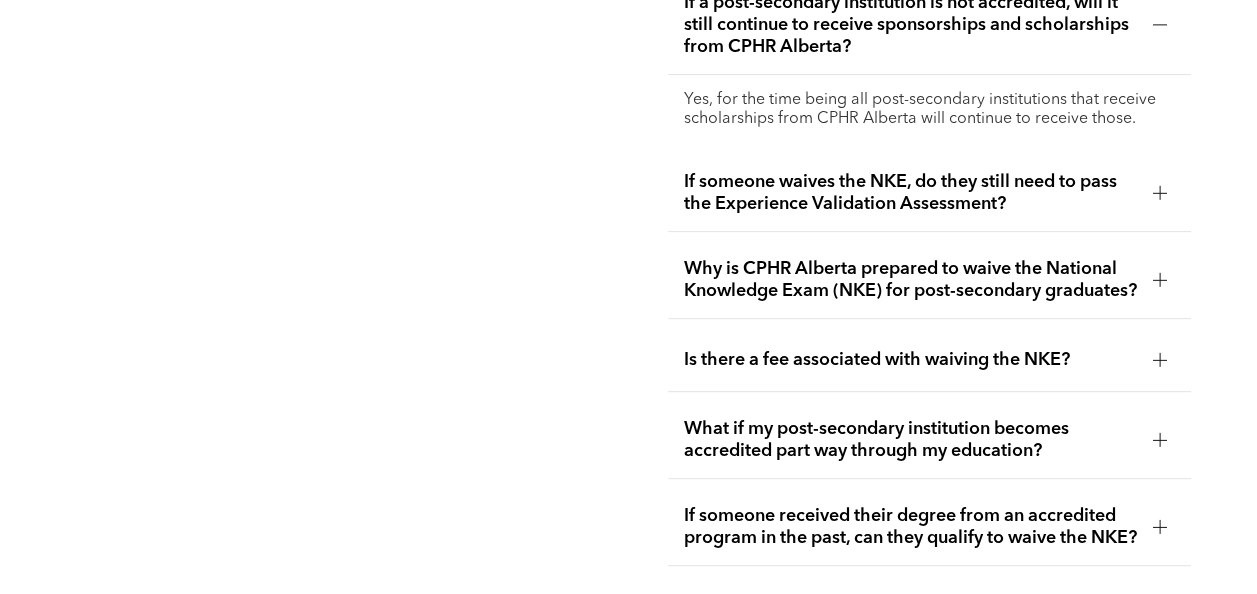click on "If someone waives the NKE, do they still need to pass the Experience Validation Assessment?" at bounding box center (929, 193) 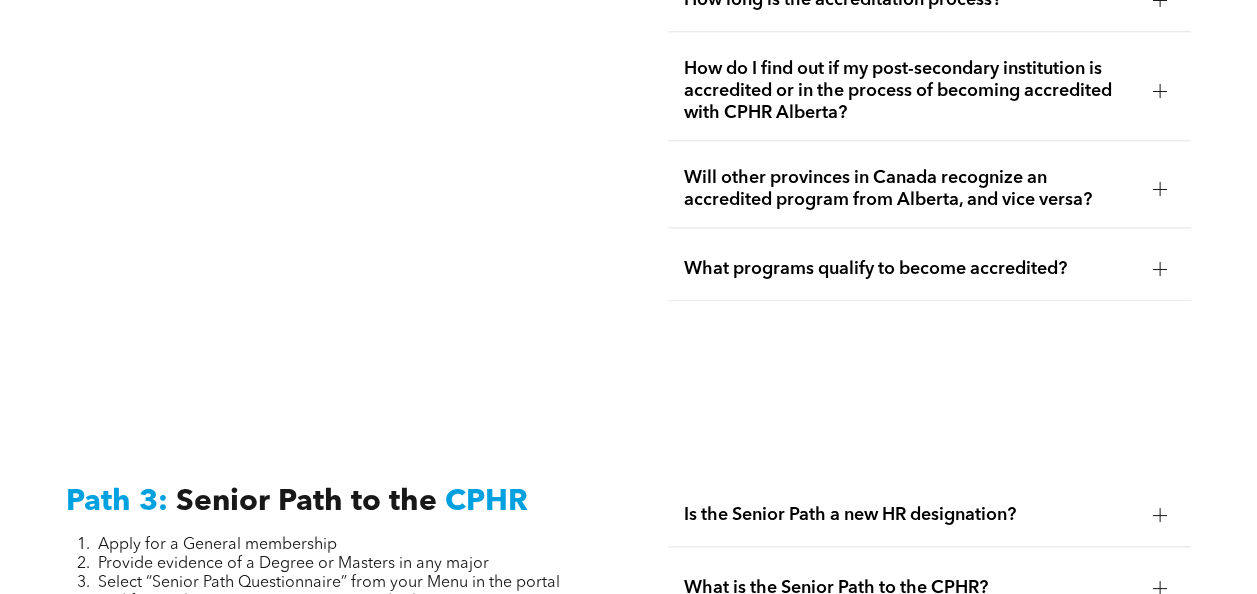 scroll, scrollTop: 4937, scrollLeft: 0, axis: vertical 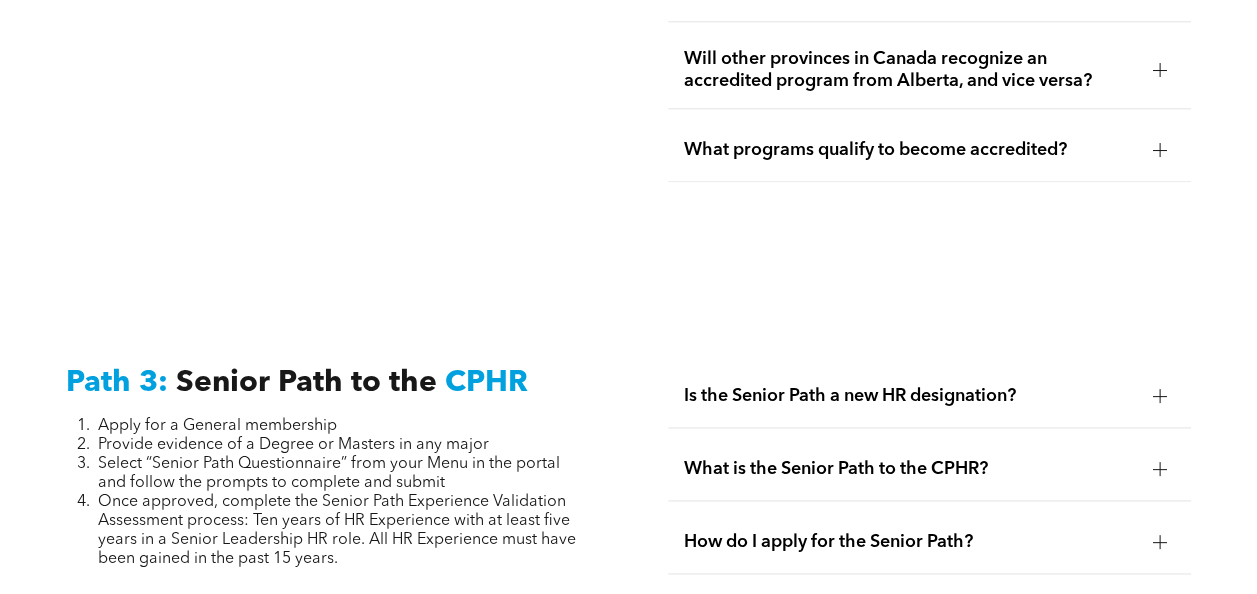 click at bounding box center [1160, 150] 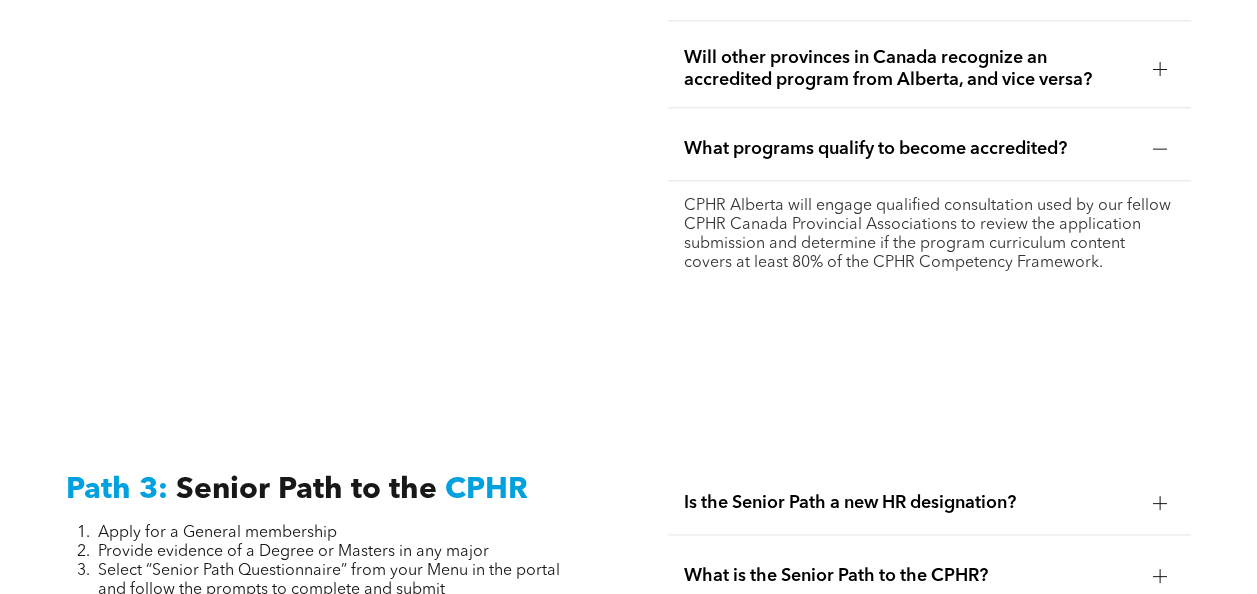 scroll, scrollTop: 4837, scrollLeft: 0, axis: vertical 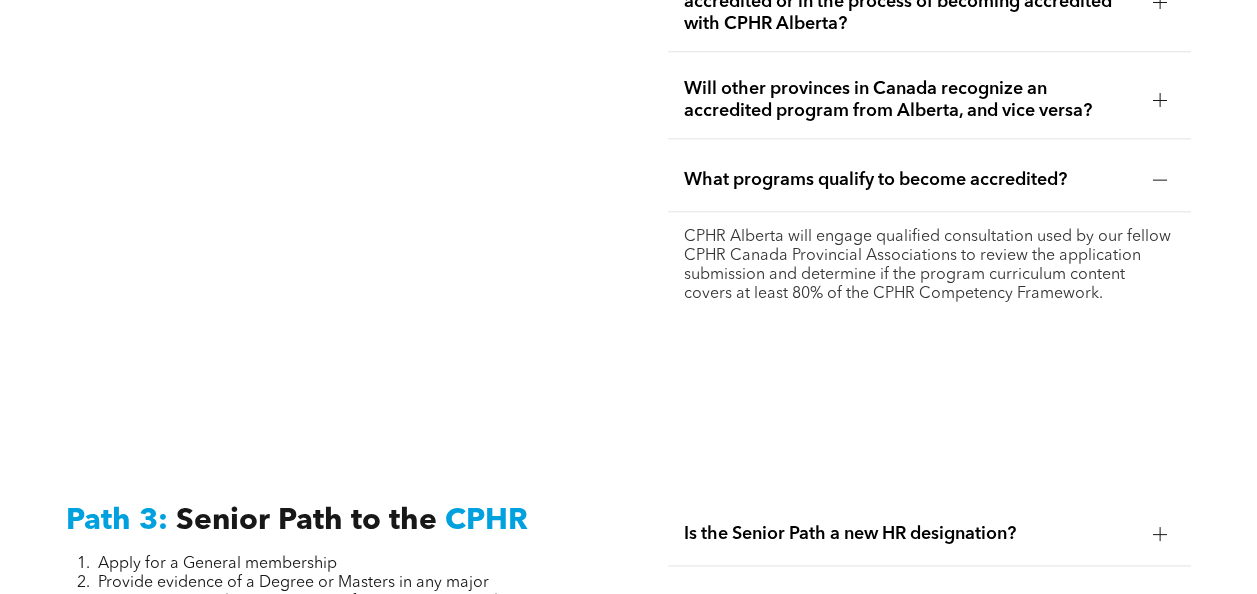 click on "Will other provinces in Canada recognize an accredited program from Alberta, and vice versa?" at bounding box center (929, 100) 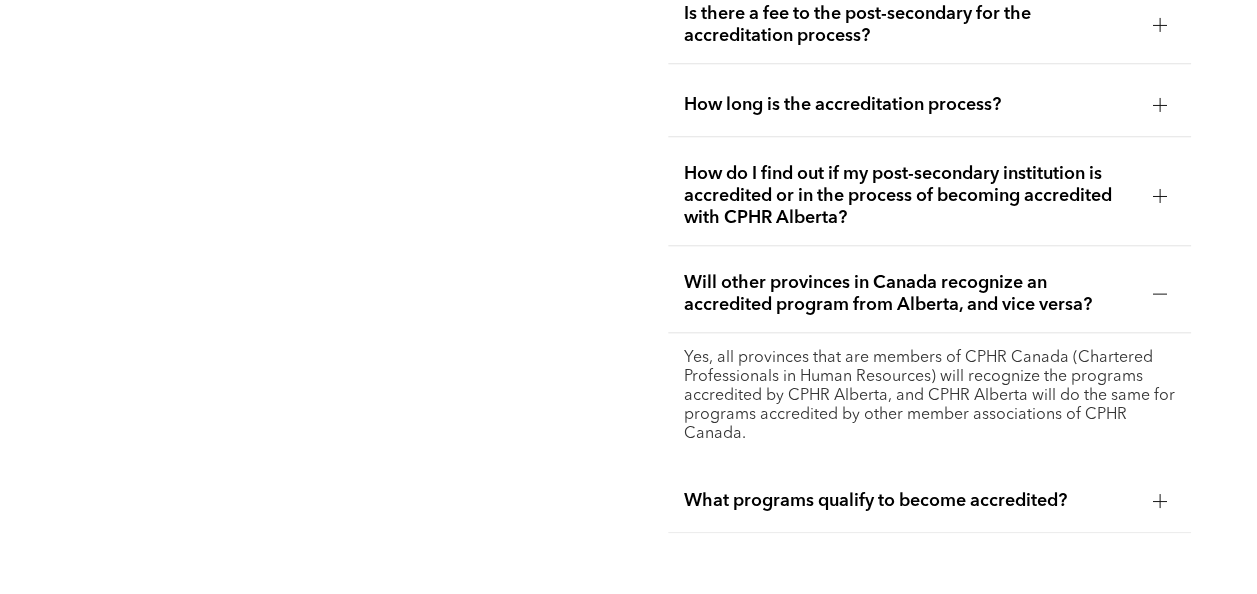 scroll, scrollTop: 4637, scrollLeft: 0, axis: vertical 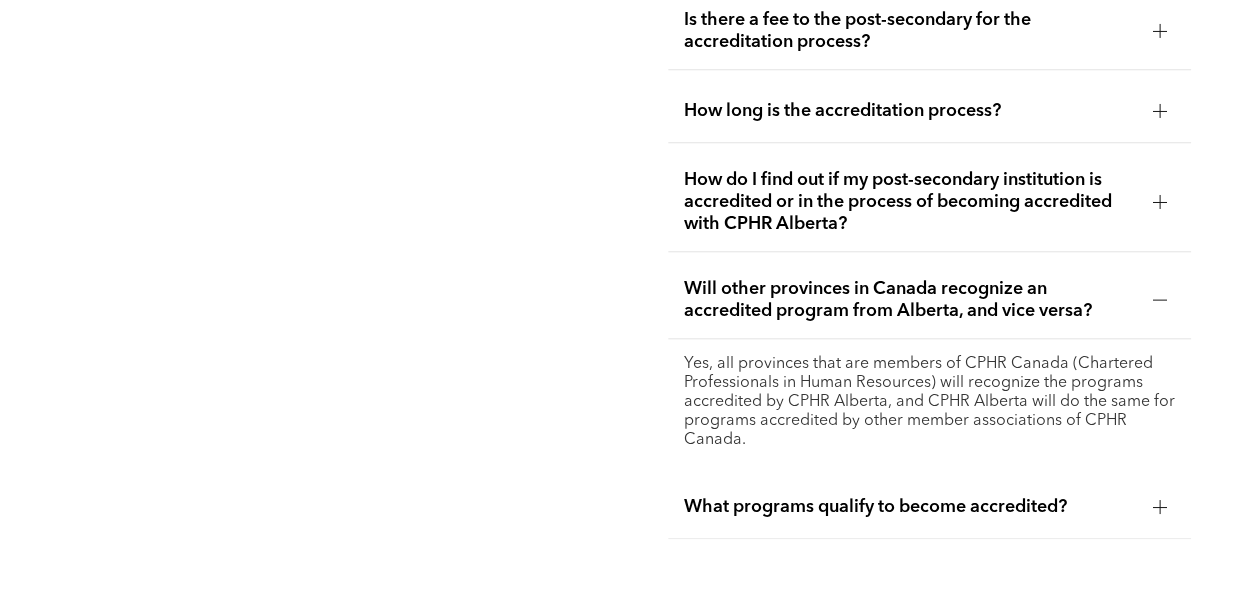 click at bounding box center [1160, 202] 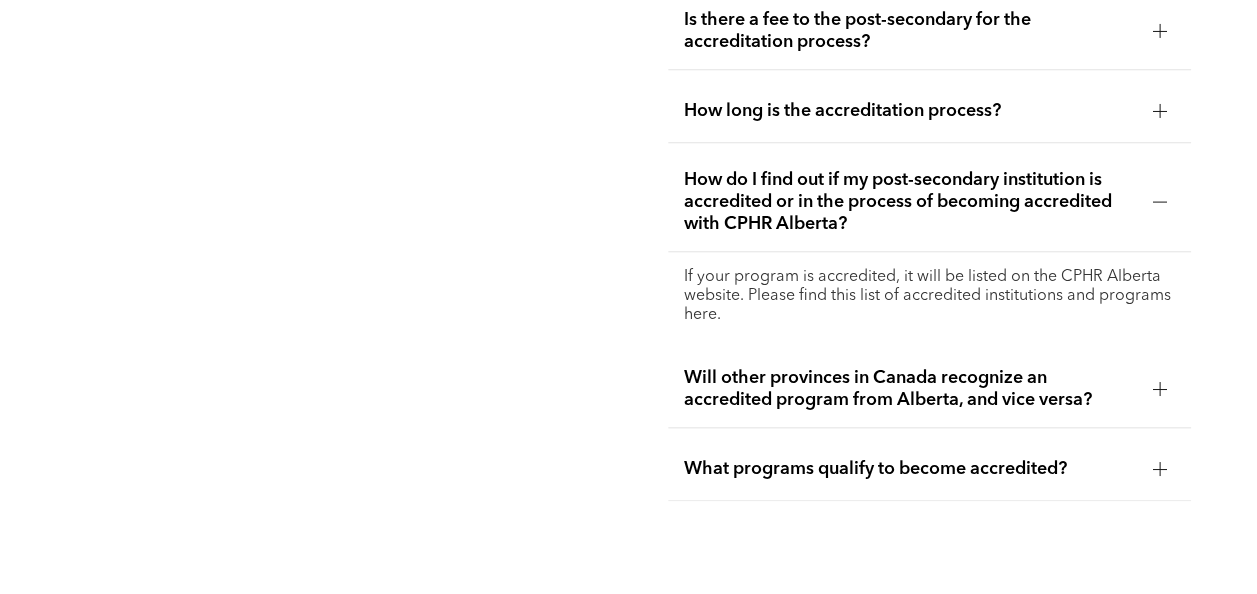 click on "How long is the accreditation process?" at bounding box center [929, 111] 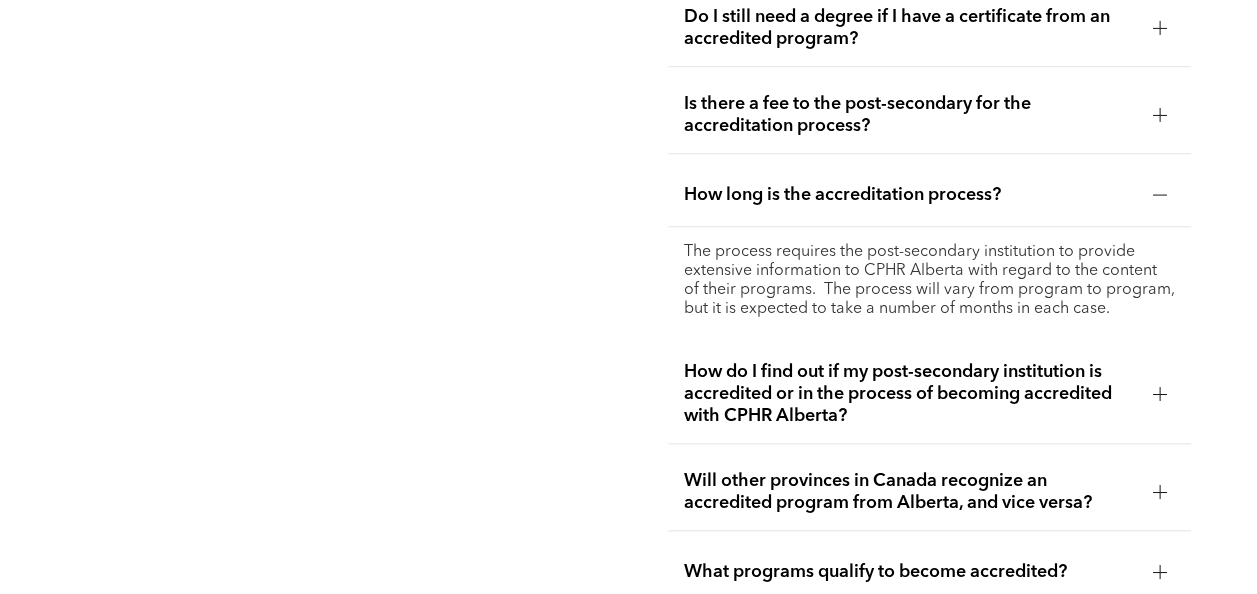 scroll, scrollTop: 4437, scrollLeft: 0, axis: vertical 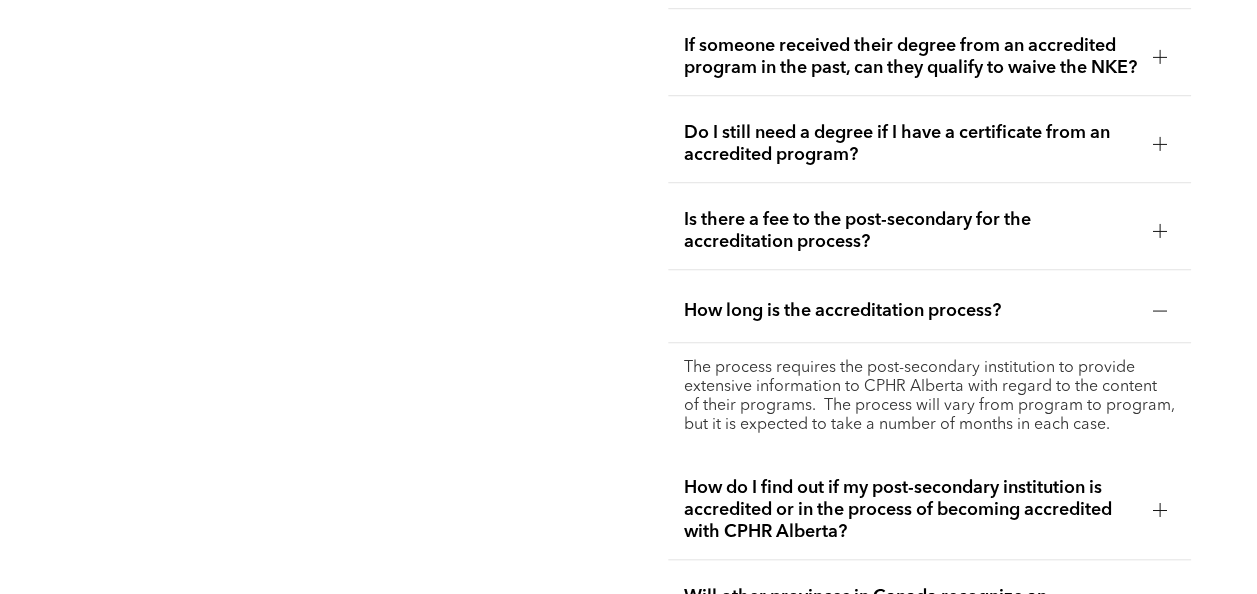 click at bounding box center (1160, 231) 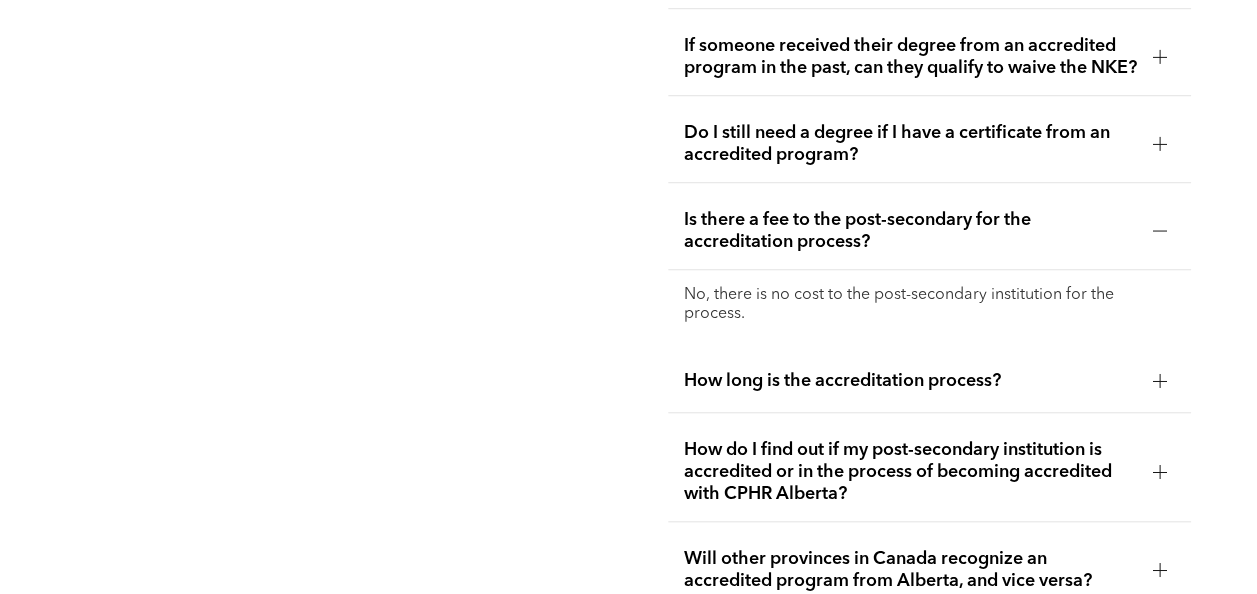 click on "Do I still need a degree if I have a certificate from an accredited program?" at bounding box center [929, 144] 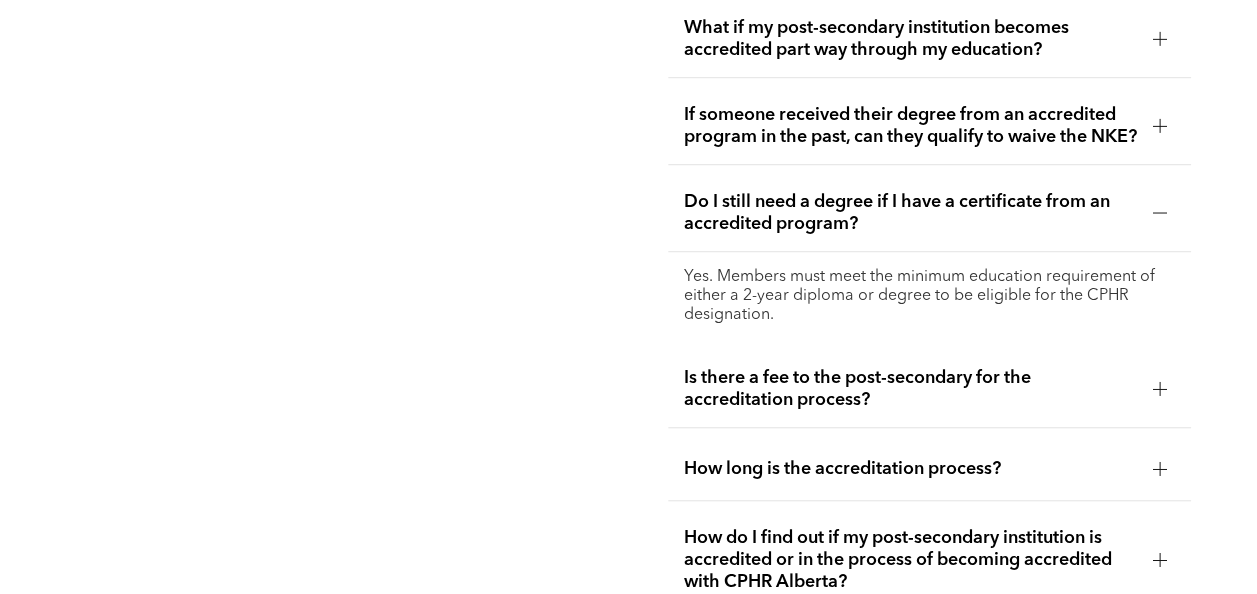 scroll, scrollTop: 4337, scrollLeft: 0, axis: vertical 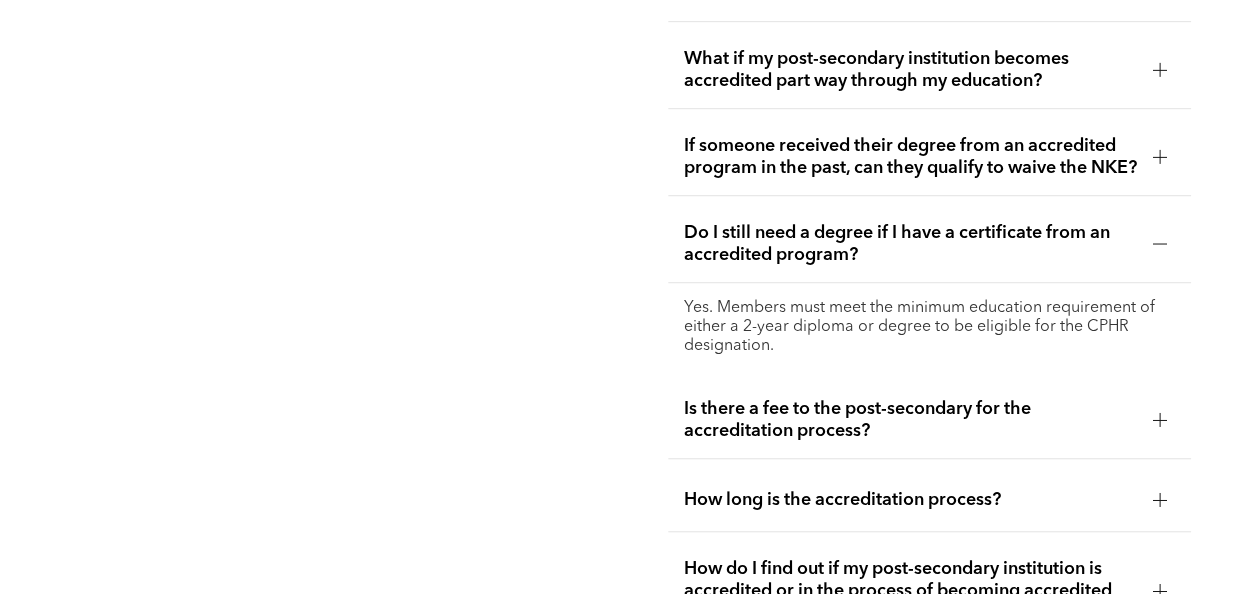 click at bounding box center (1160, 157) 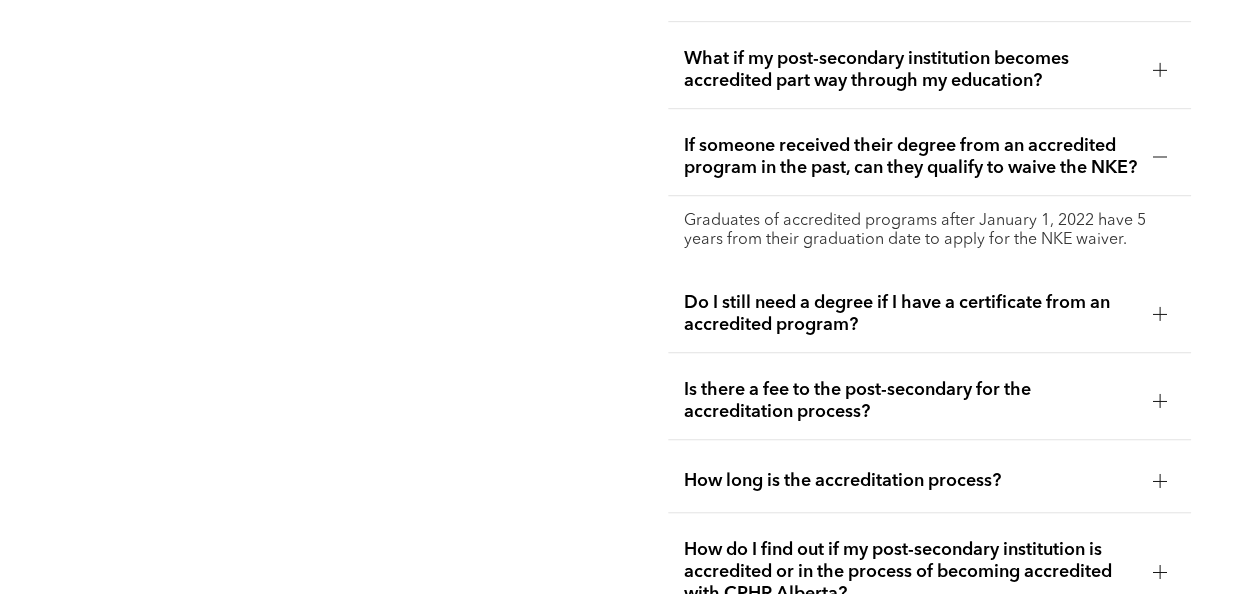 click at bounding box center (1160, 157) 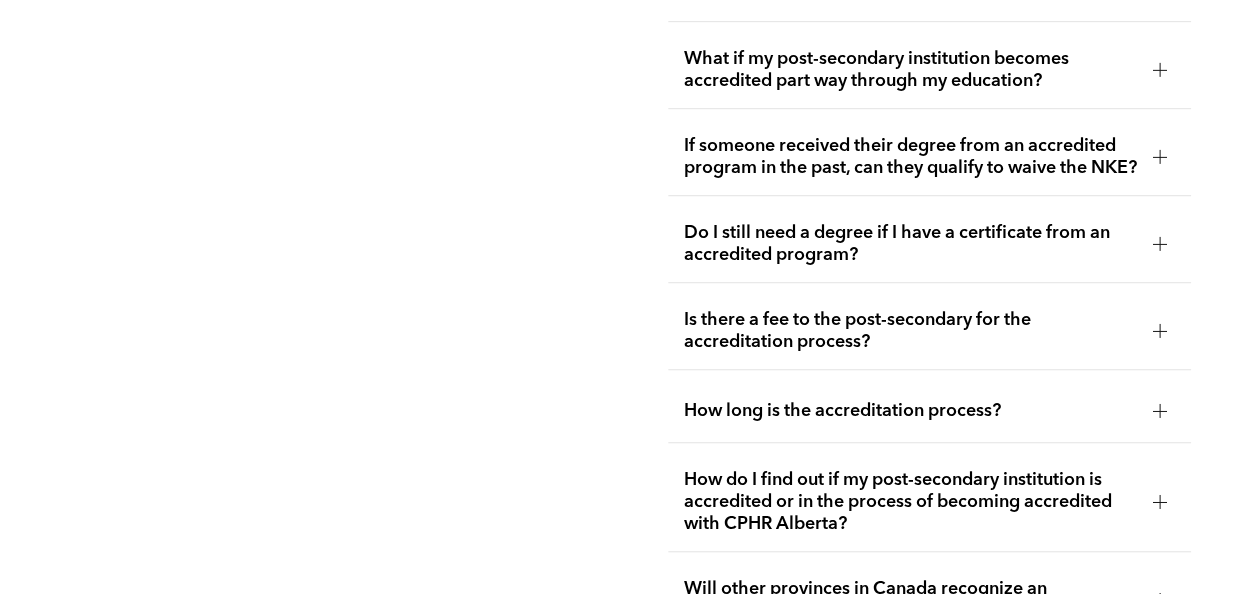 click at bounding box center [1160, 244] 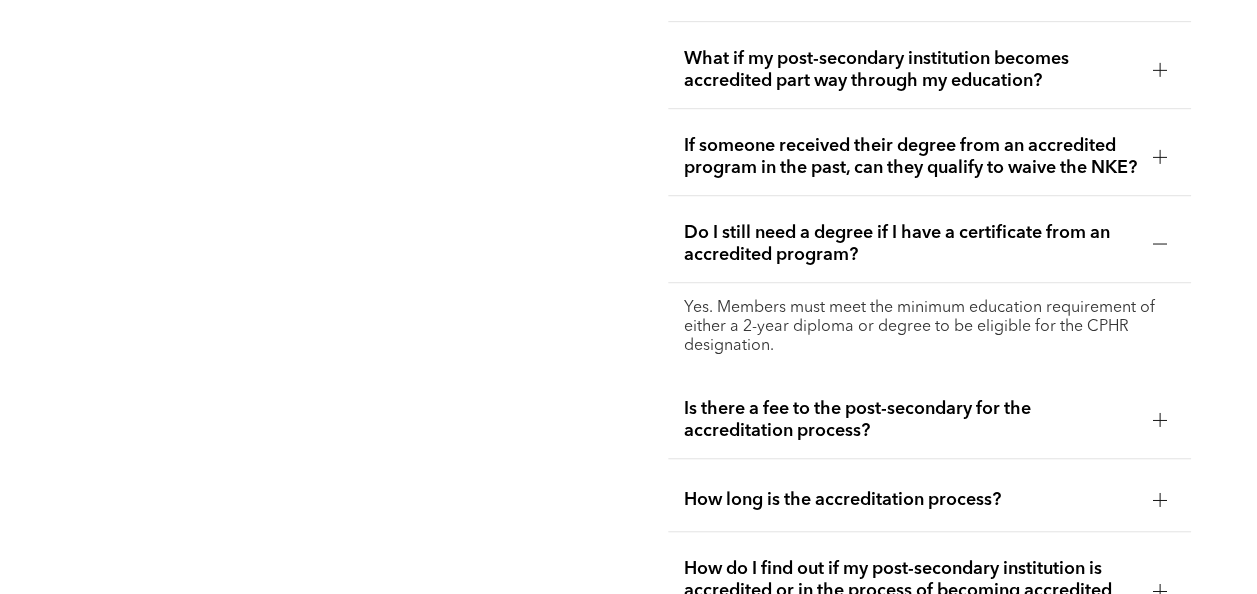 click at bounding box center [1160, 70] 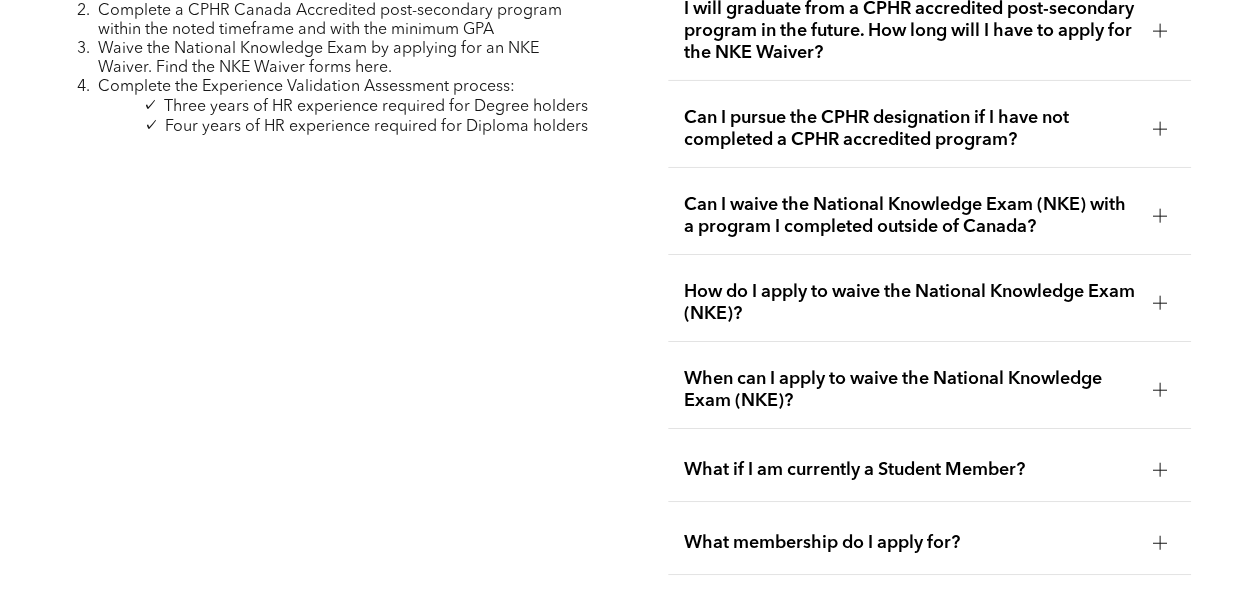 scroll, scrollTop: 3137, scrollLeft: 0, axis: vertical 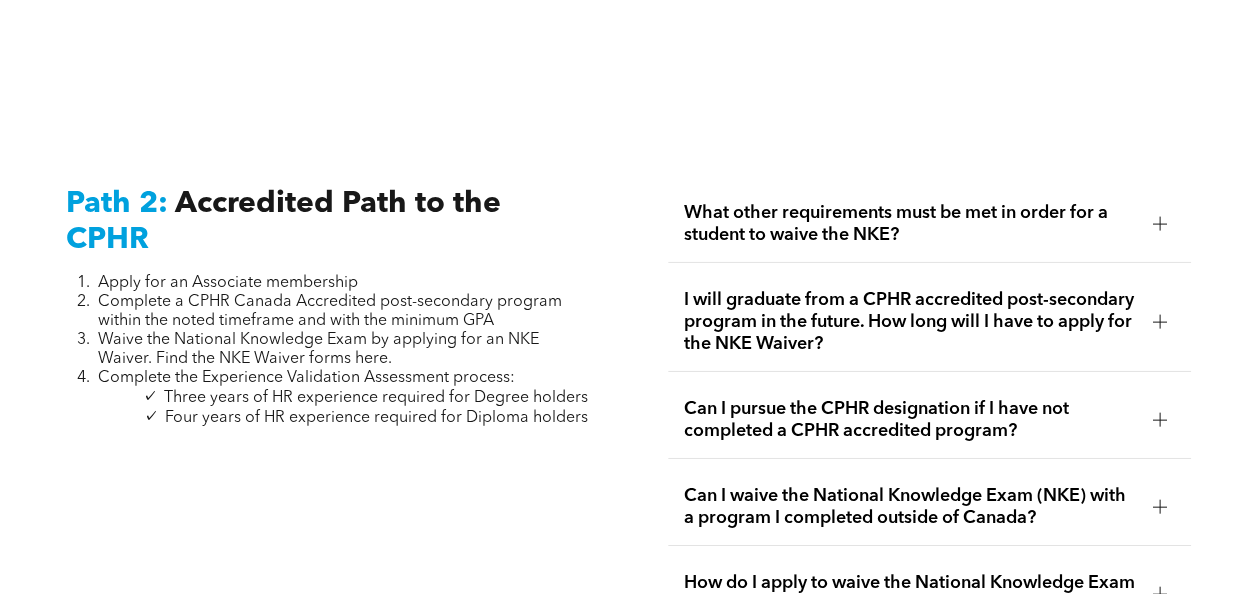 click on "What other requirements must be met in order for a student to waive the NKE?" at bounding box center (929, 224) 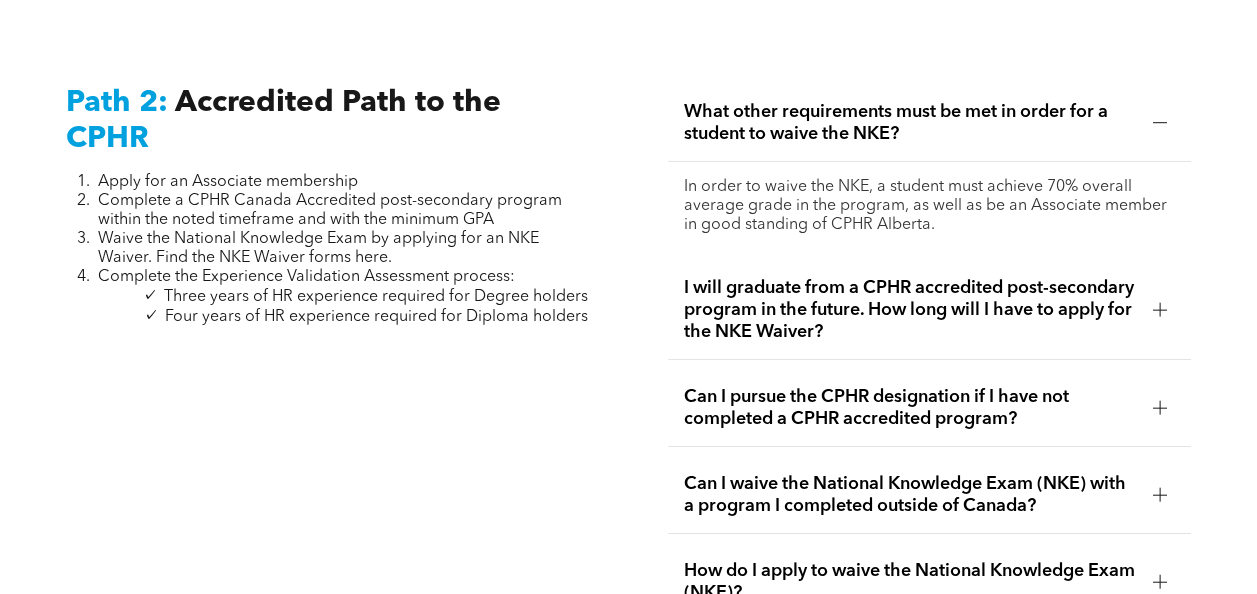 scroll, scrollTop: 3337, scrollLeft: 0, axis: vertical 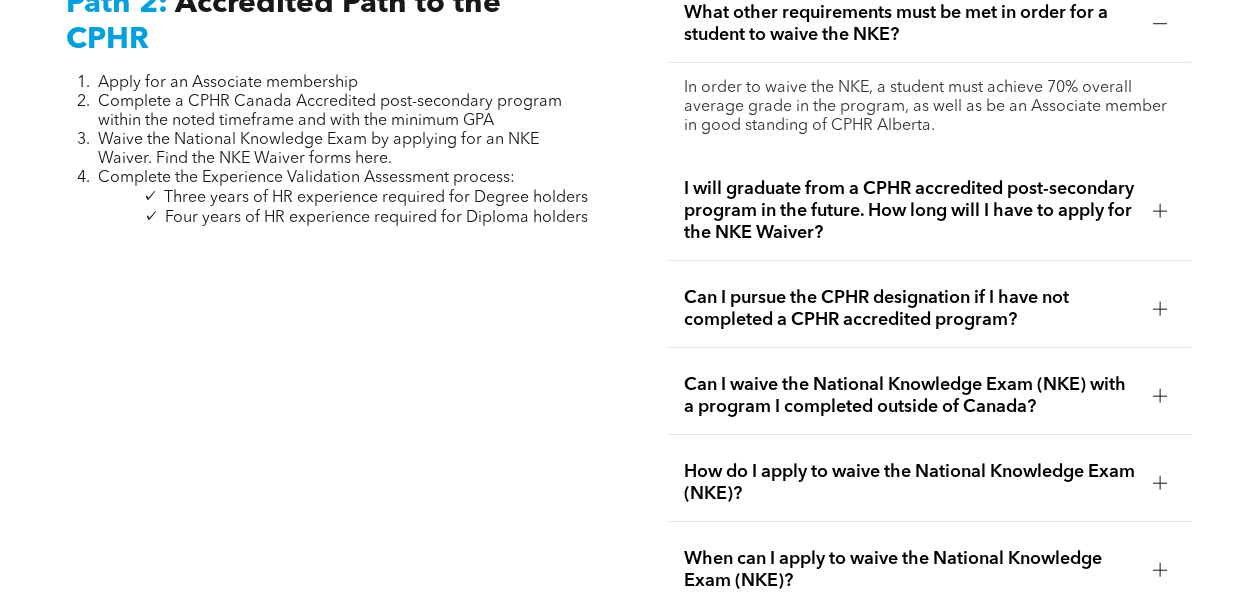 click at bounding box center (1160, 211) 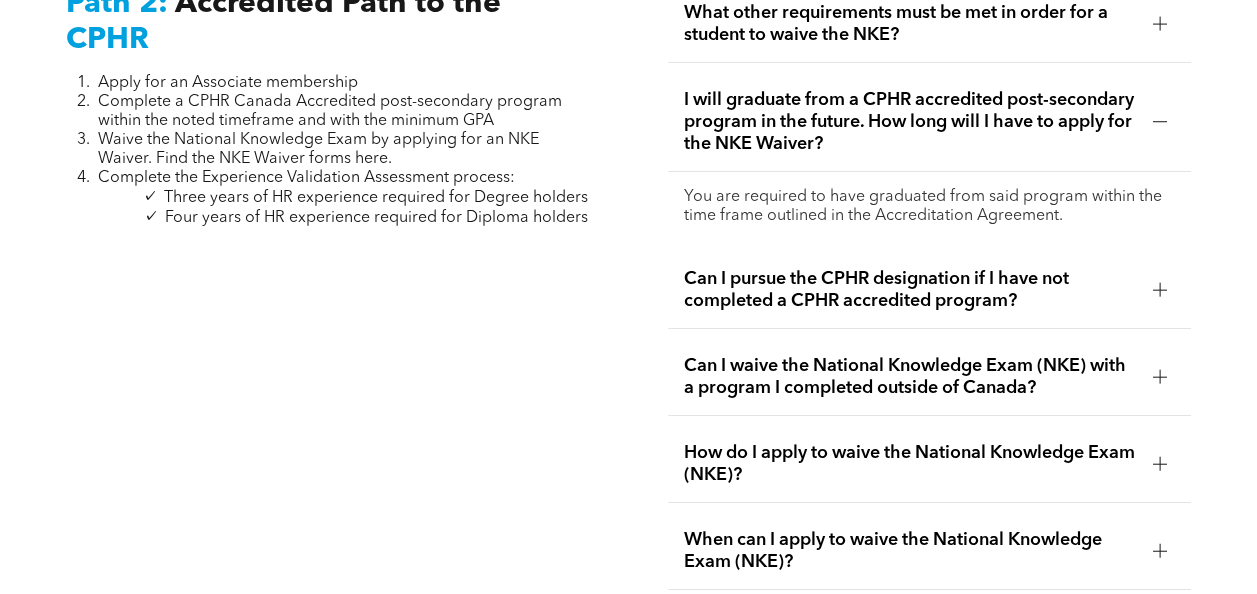 click at bounding box center [1160, 290] 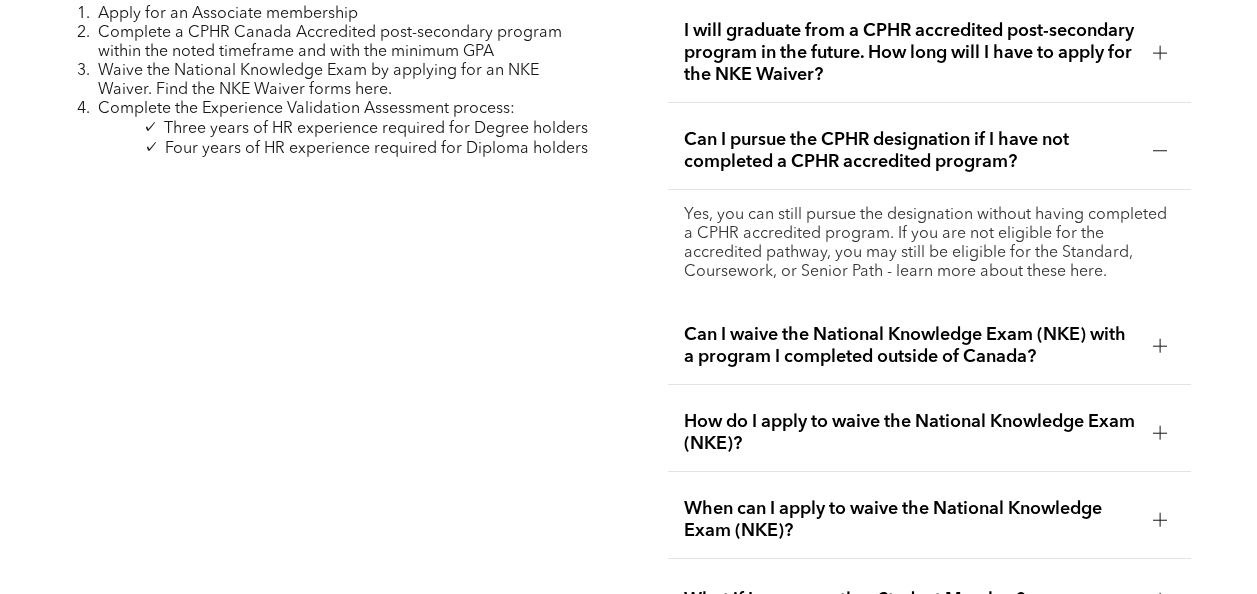 scroll, scrollTop: 3437, scrollLeft: 0, axis: vertical 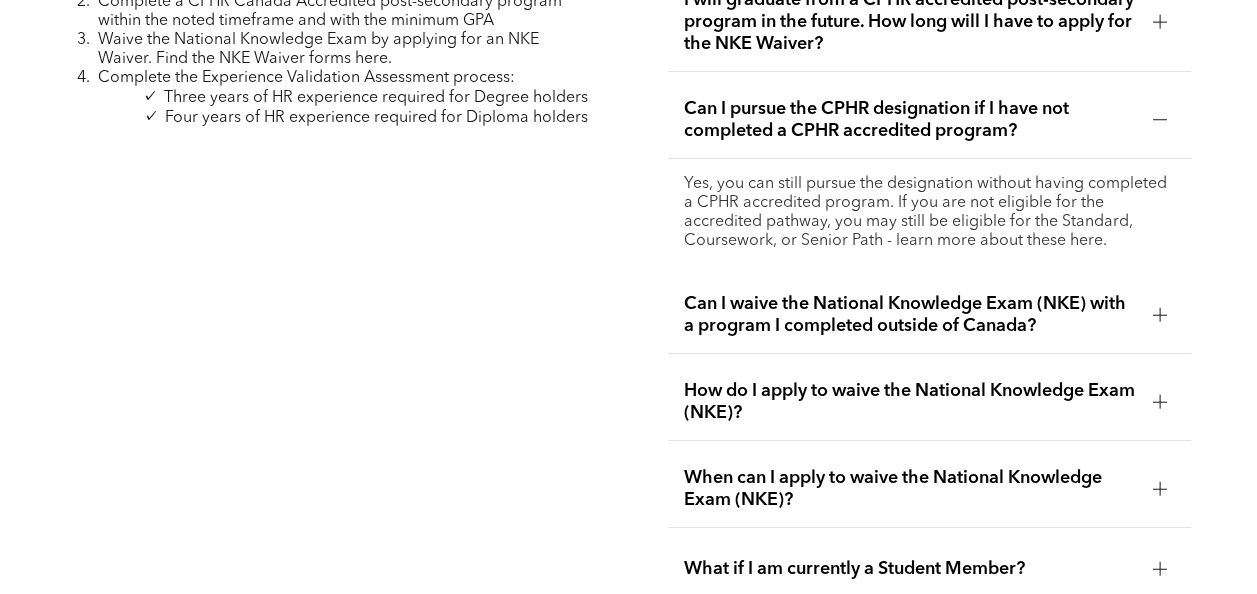 click at bounding box center [1160, 315] 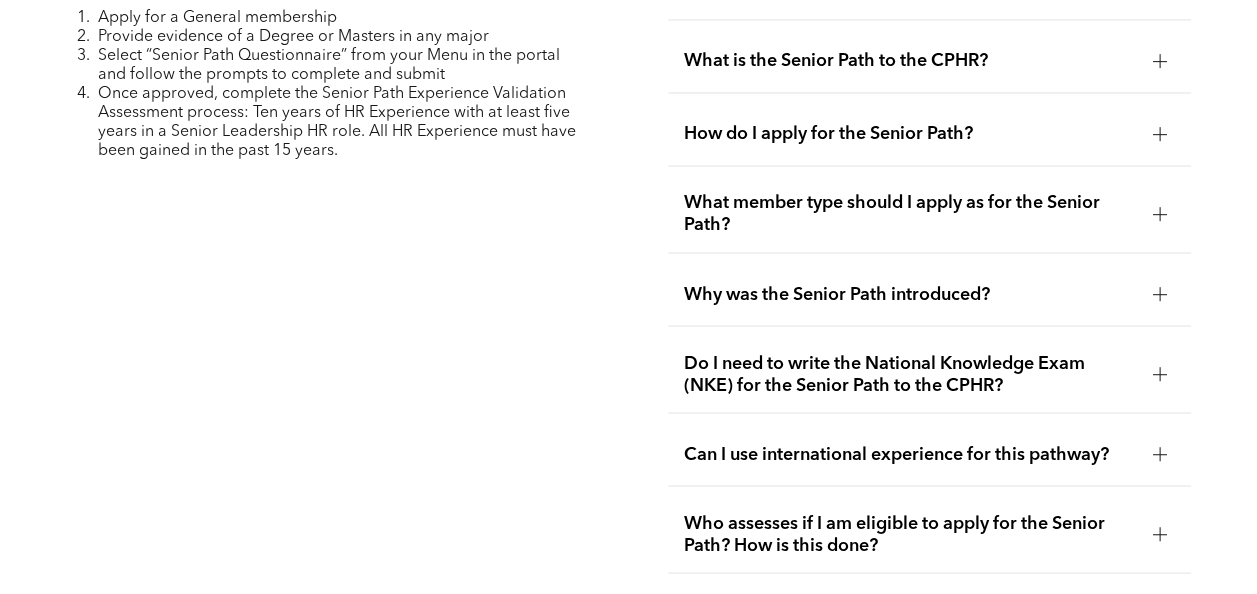 scroll, scrollTop: 5237, scrollLeft: 0, axis: vertical 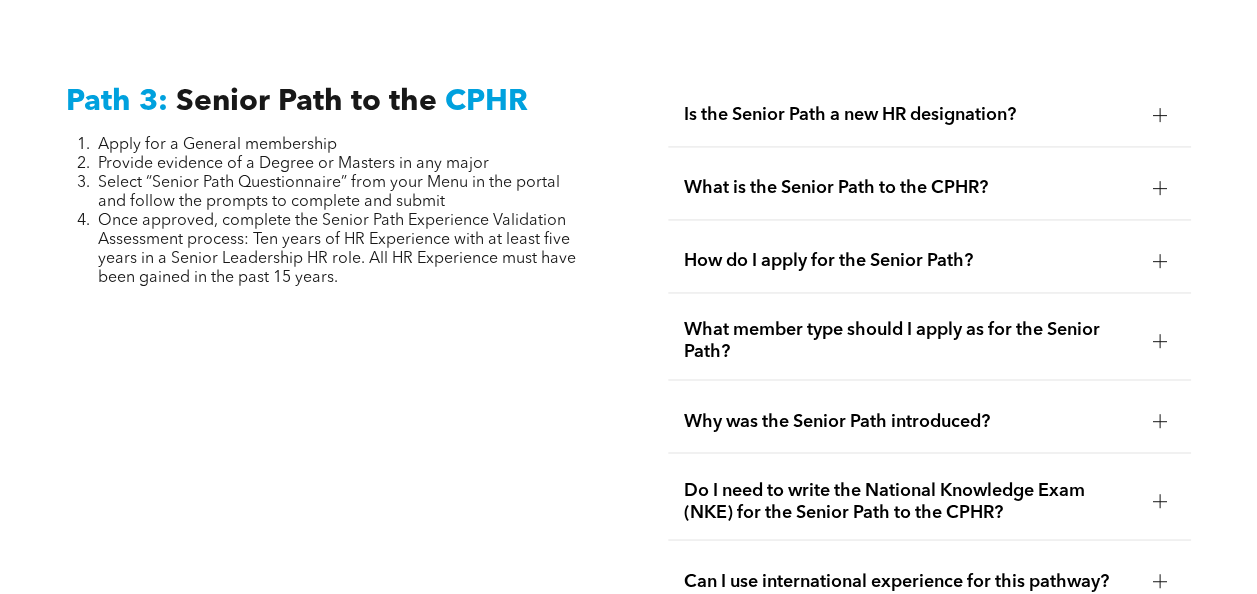 click at bounding box center (1160, 115) 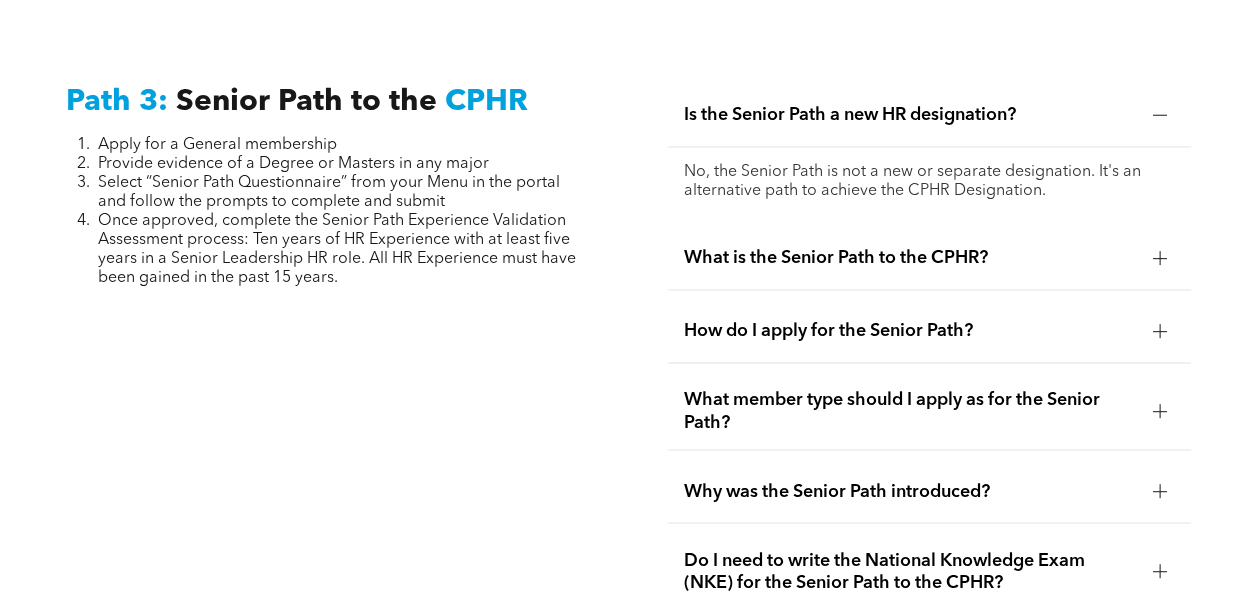 click at bounding box center (1160, 258) 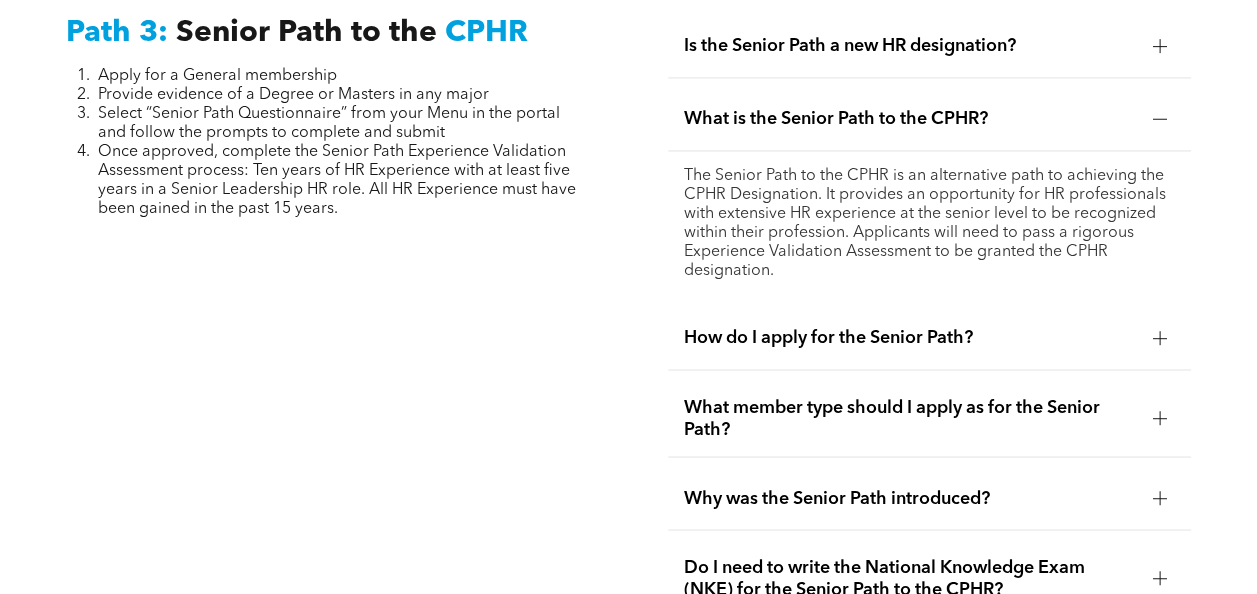 scroll, scrollTop: 5337, scrollLeft: 0, axis: vertical 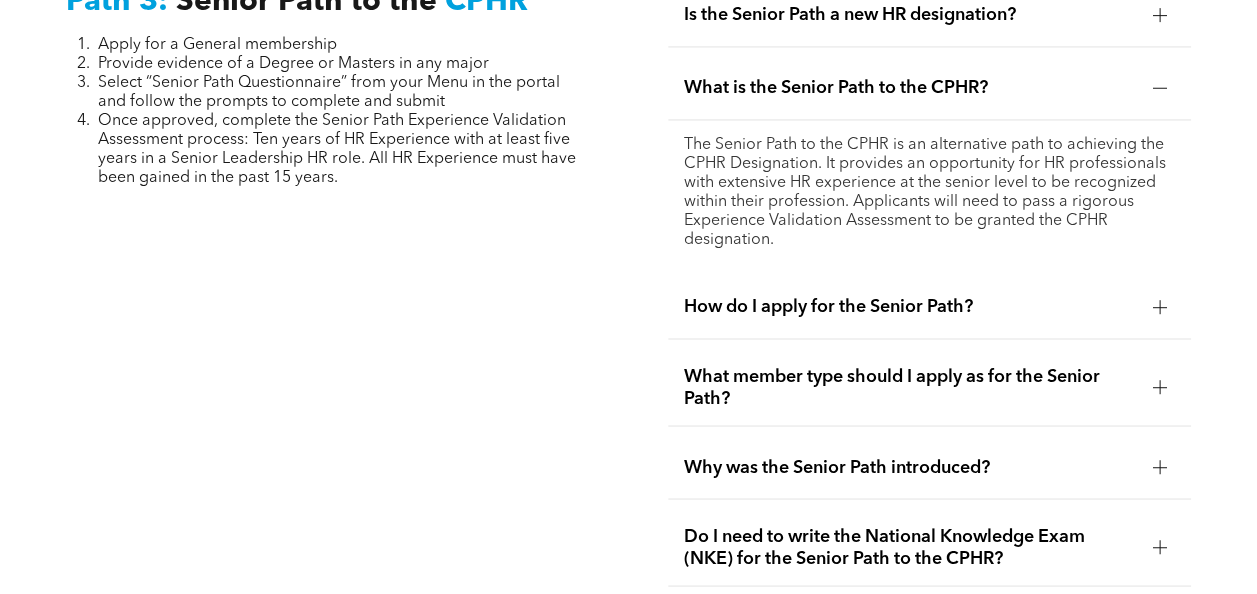 click on "How do I apply for the Senior Path?" at bounding box center (929, 307) 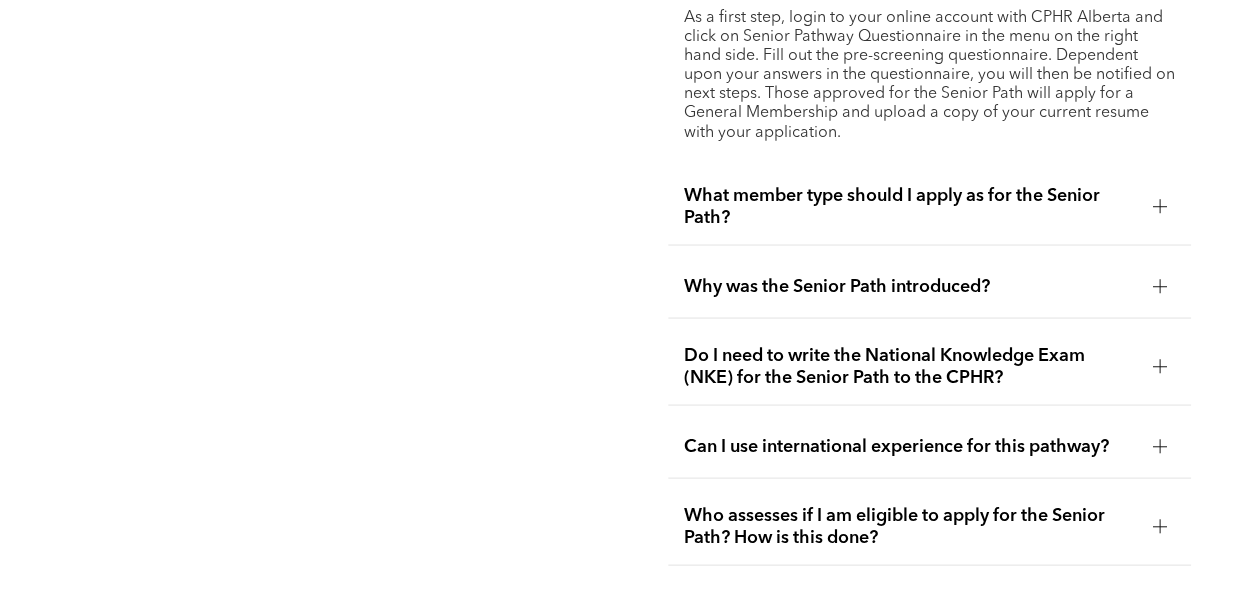 click at bounding box center (1160, 206) 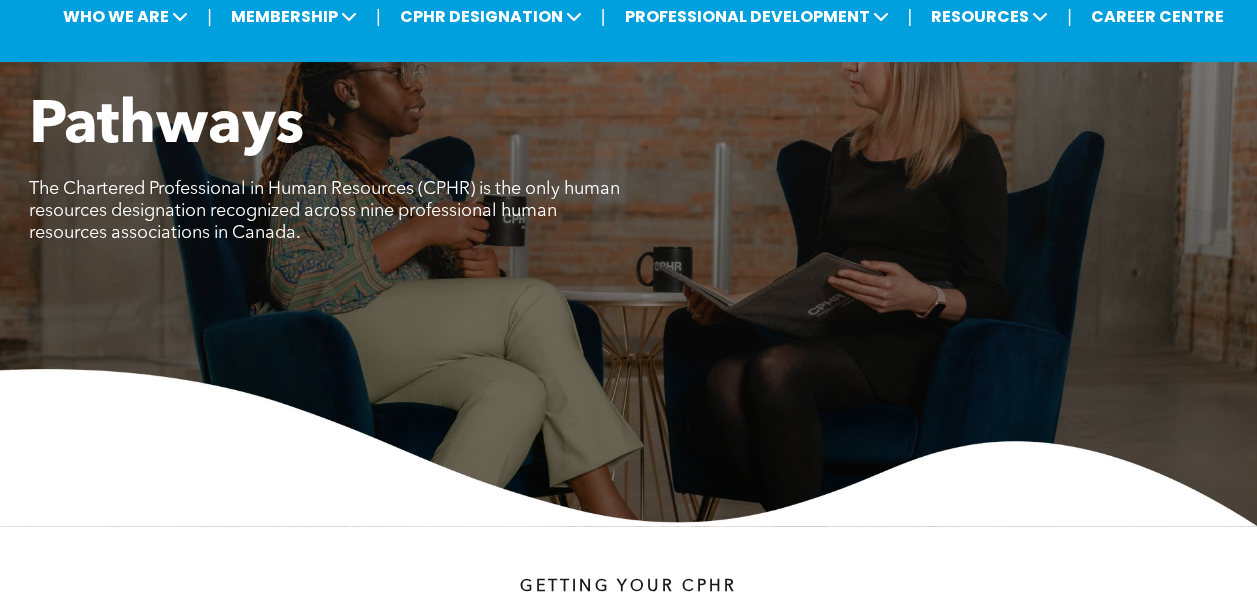 scroll, scrollTop: 0, scrollLeft: 0, axis: both 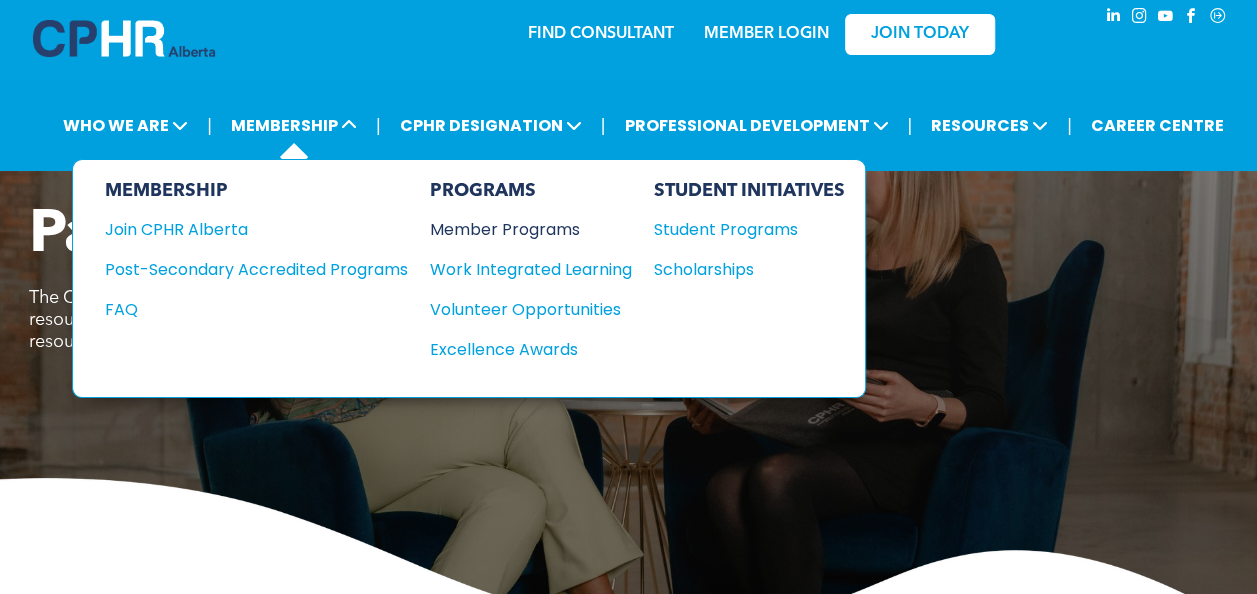 click on "Member Programs" at bounding box center [521, 229] 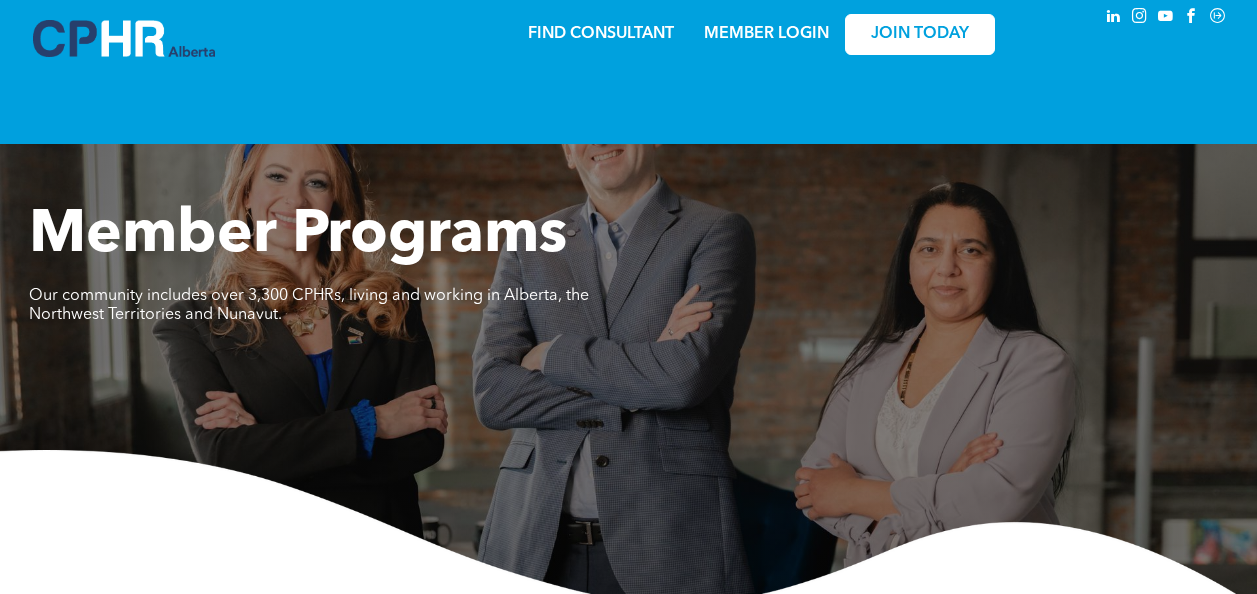 scroll, scrollTop: 0, scrollLeft: 0, axis: both 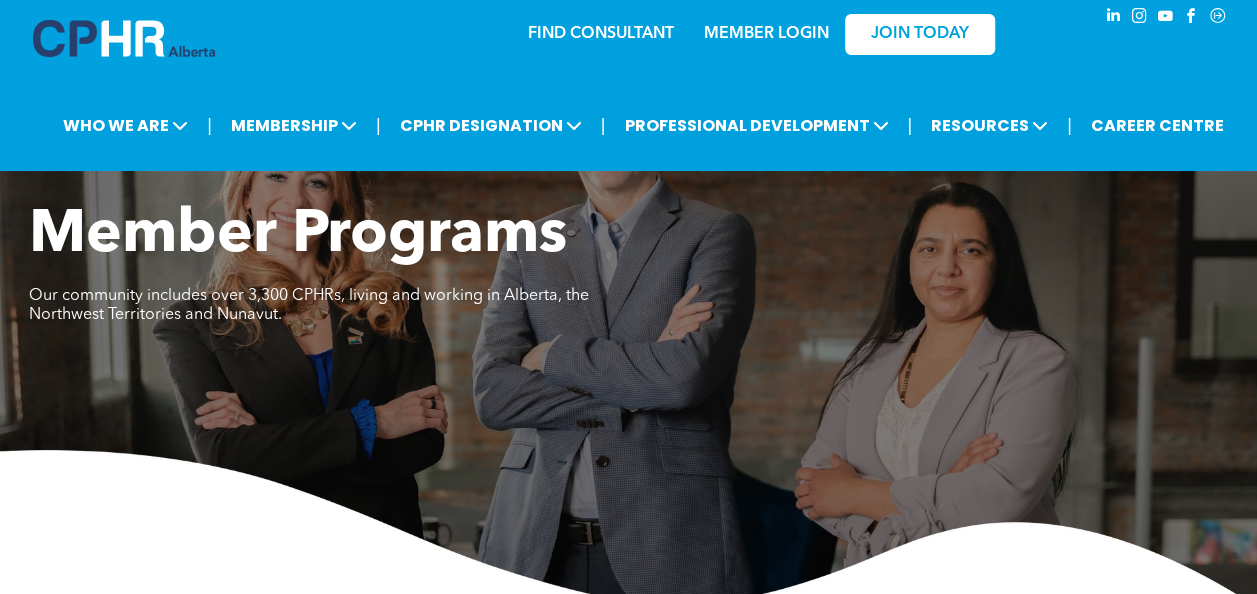 click on "Member Programs
Our community includes over 3,300 CPHRs, living and working in [PROVINCE], the [TERRITORY] and [TERRITORY]." at bounding box center (629, 275) 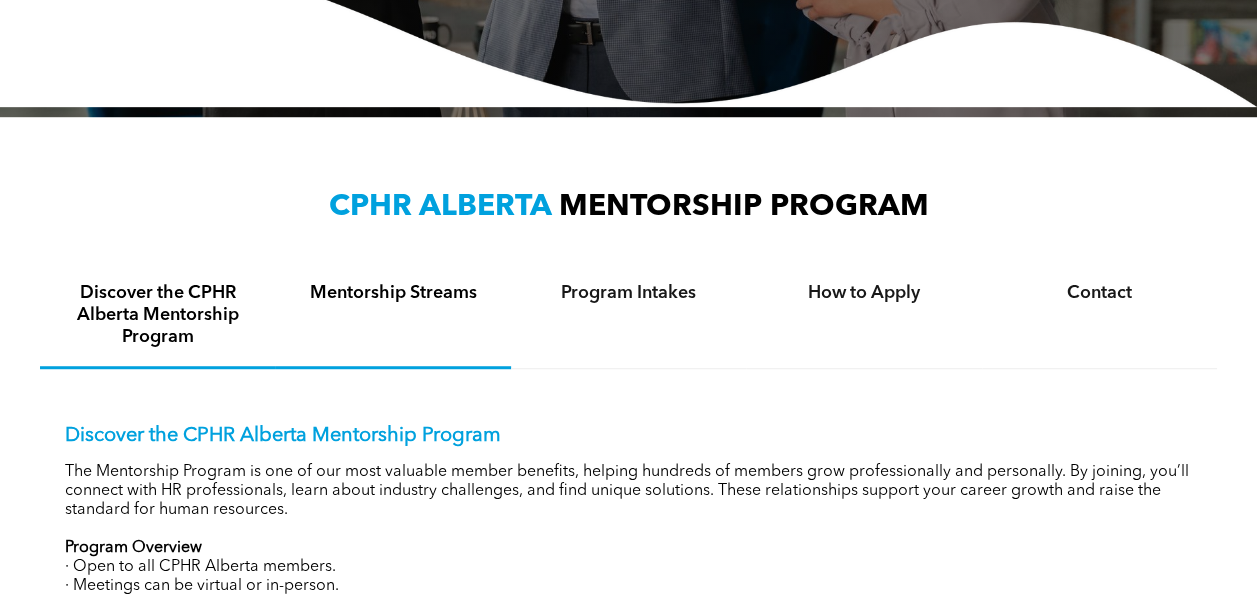 click on "Mentorship Streams" at bounding box center [392, 293] 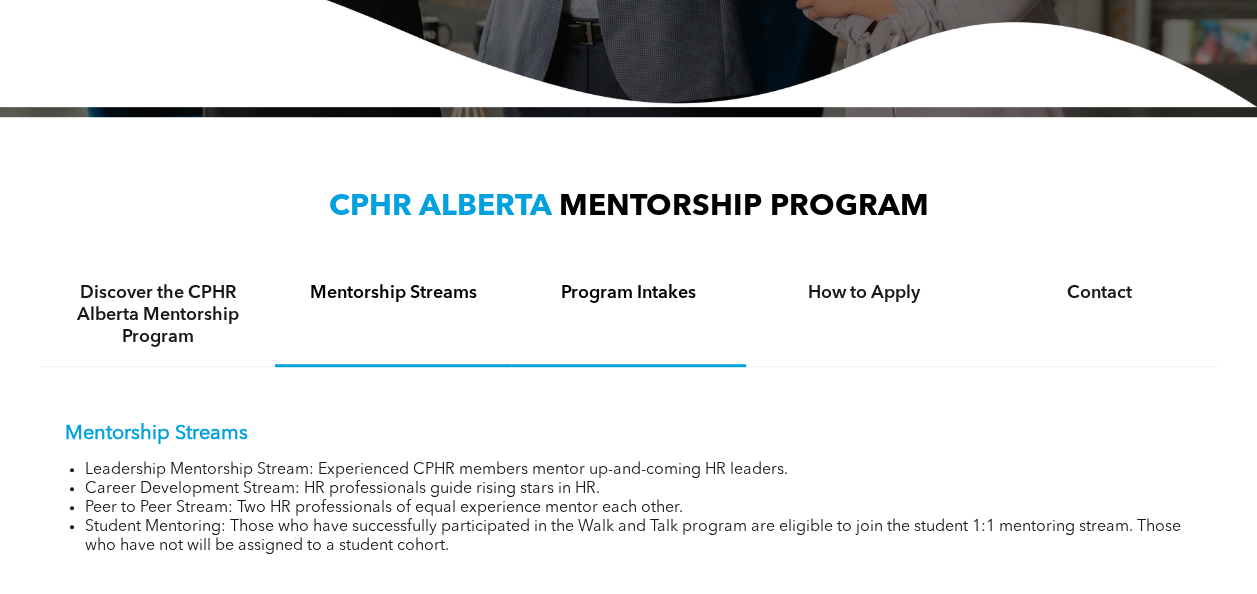 click on "Program Intakes" at bounding box center (628, 293) 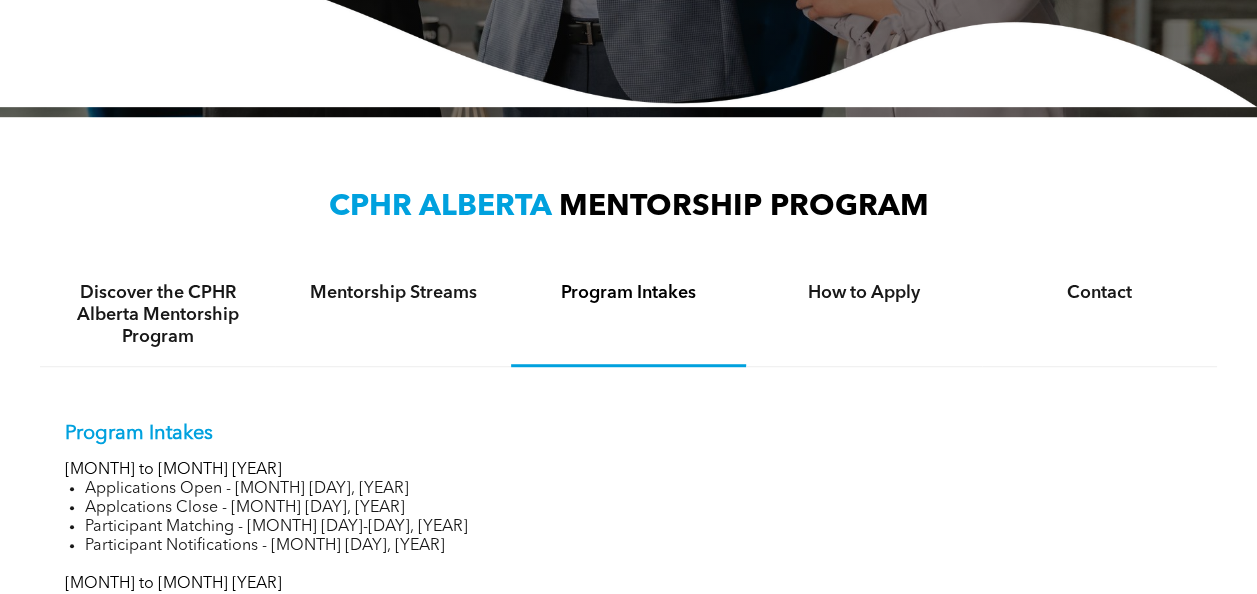 drag, startPoint x: 611, startPoint y: 298, endPoint x: 855, endPoint y: 306, distance: 244.13112 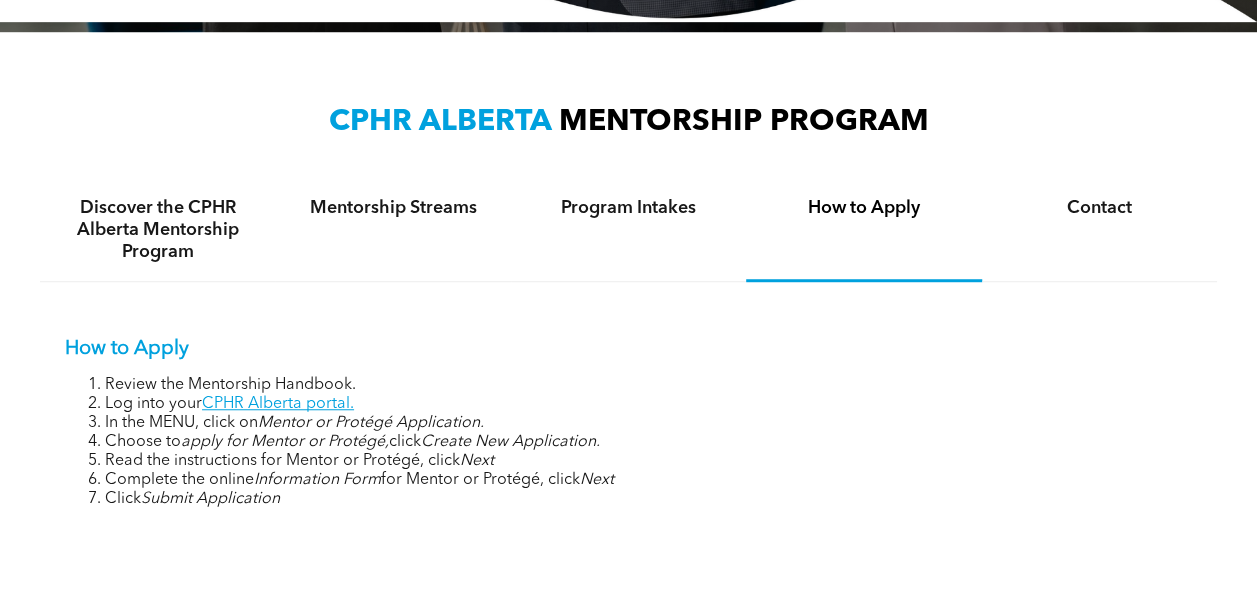 scroll, scrollTop: 800, scrollLeft: 0, axis: vertical 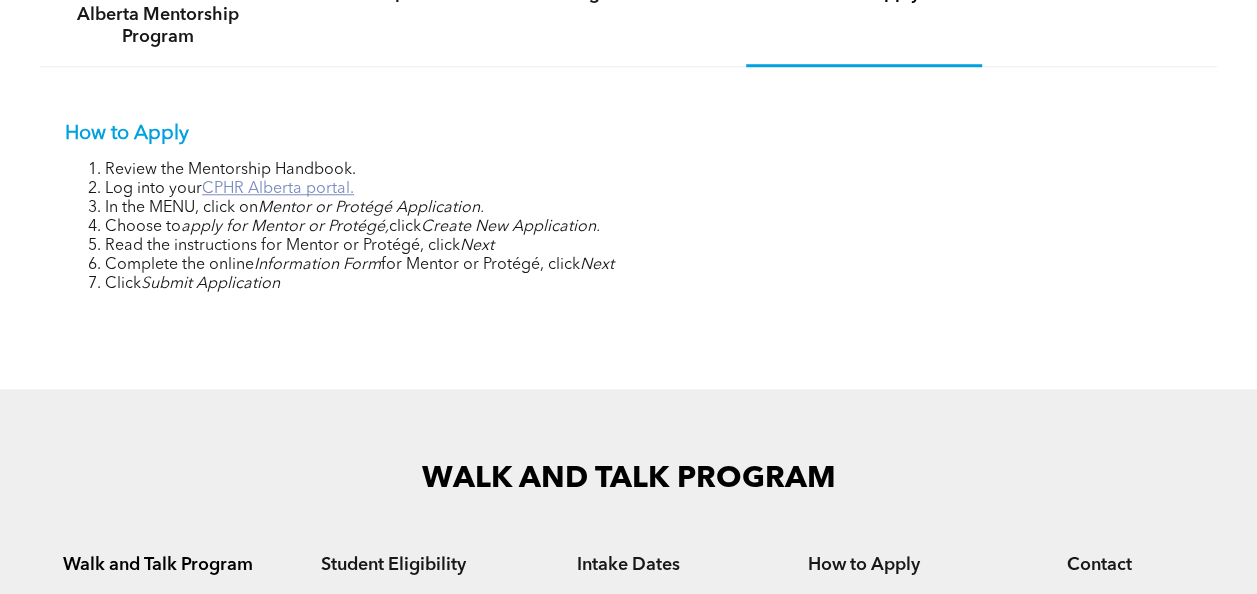 click on "CPHR Alberta portal." at bounding box center [278, 189] 